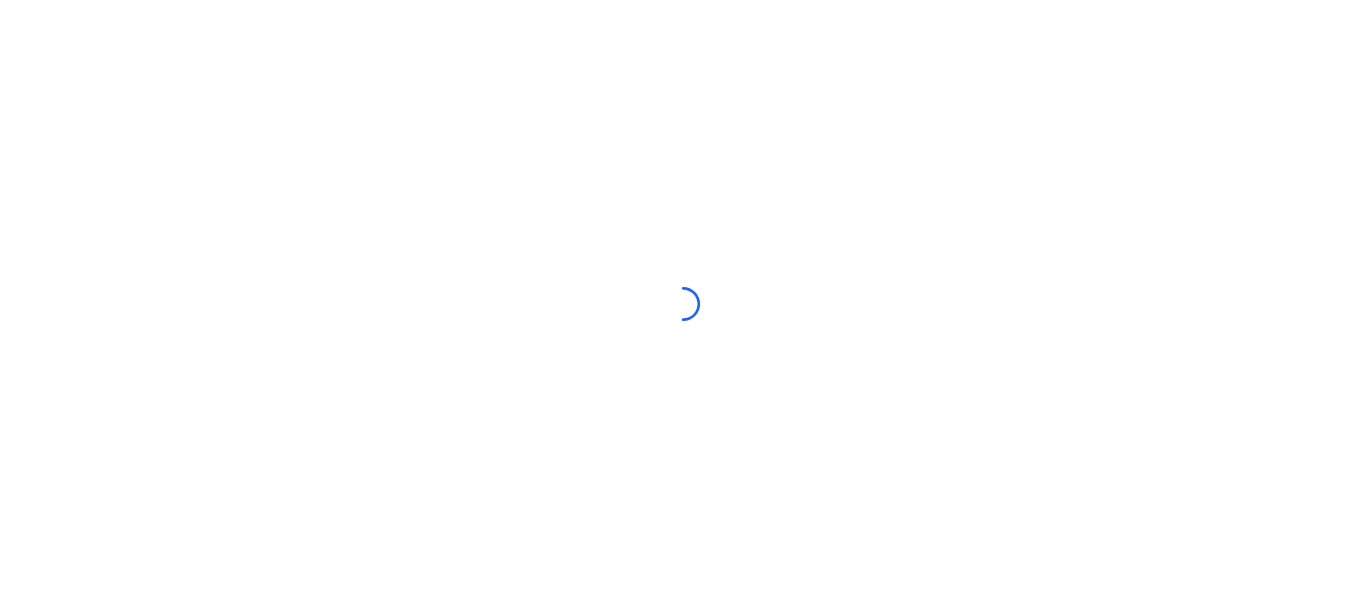 scroll, scrollTop: 0, scrollLeft: 0, axis: both 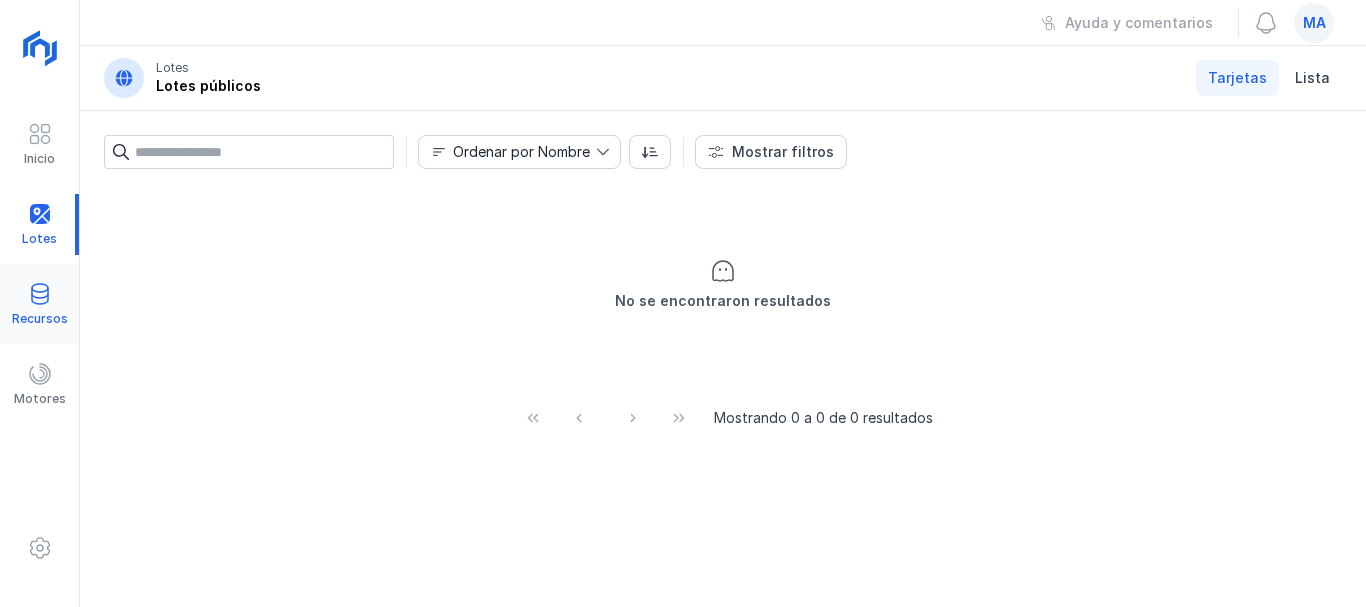 click on "Recursos" at bounding box center (40, 319) 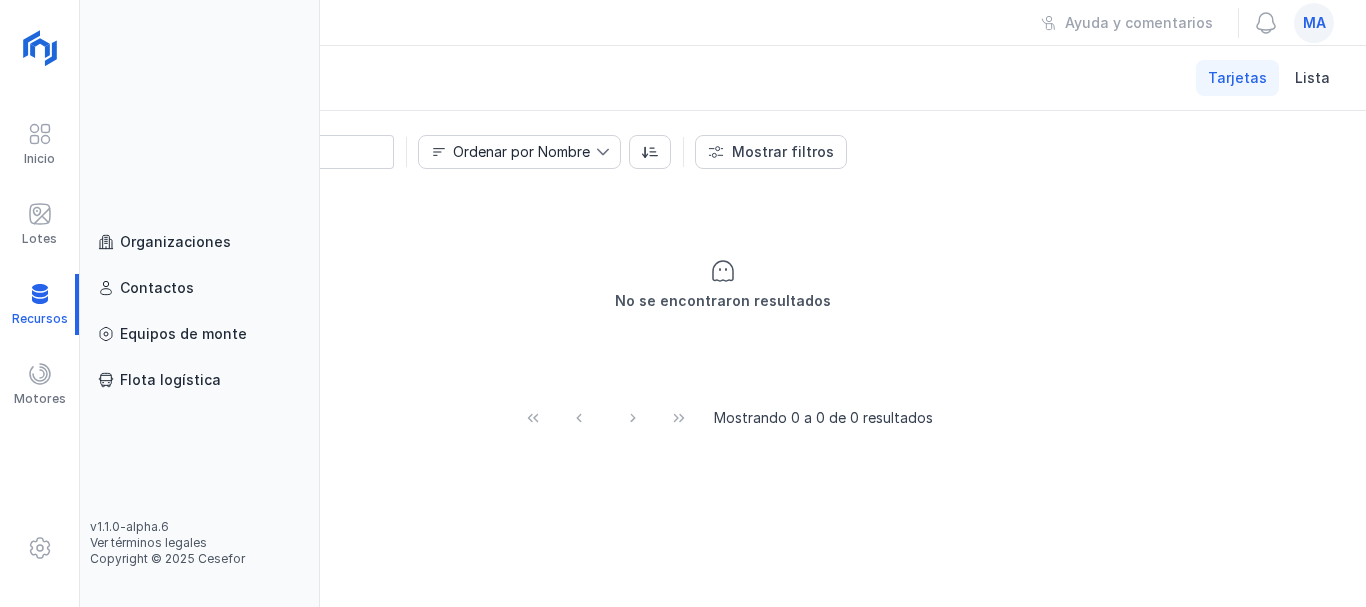 click on "No se encontraron resultados" at bounding box center (723, 285) 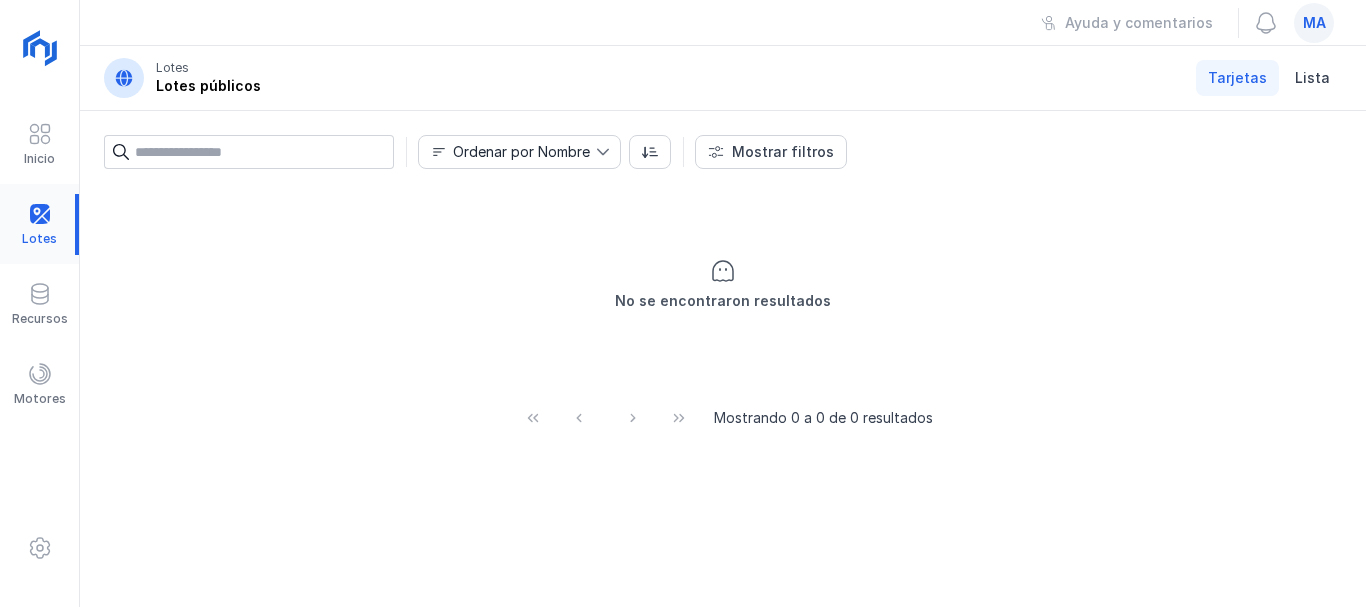 click at bounding box center [39, 224] 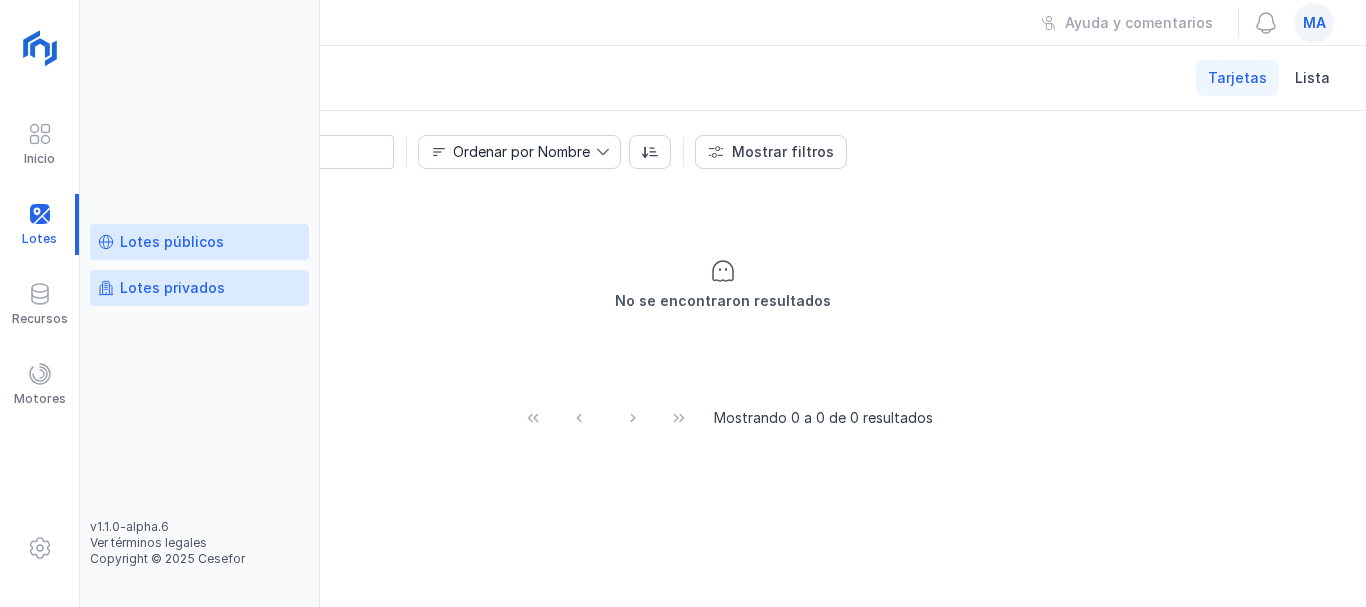 click on "Lotes privados" at bounding box center [199, 288] 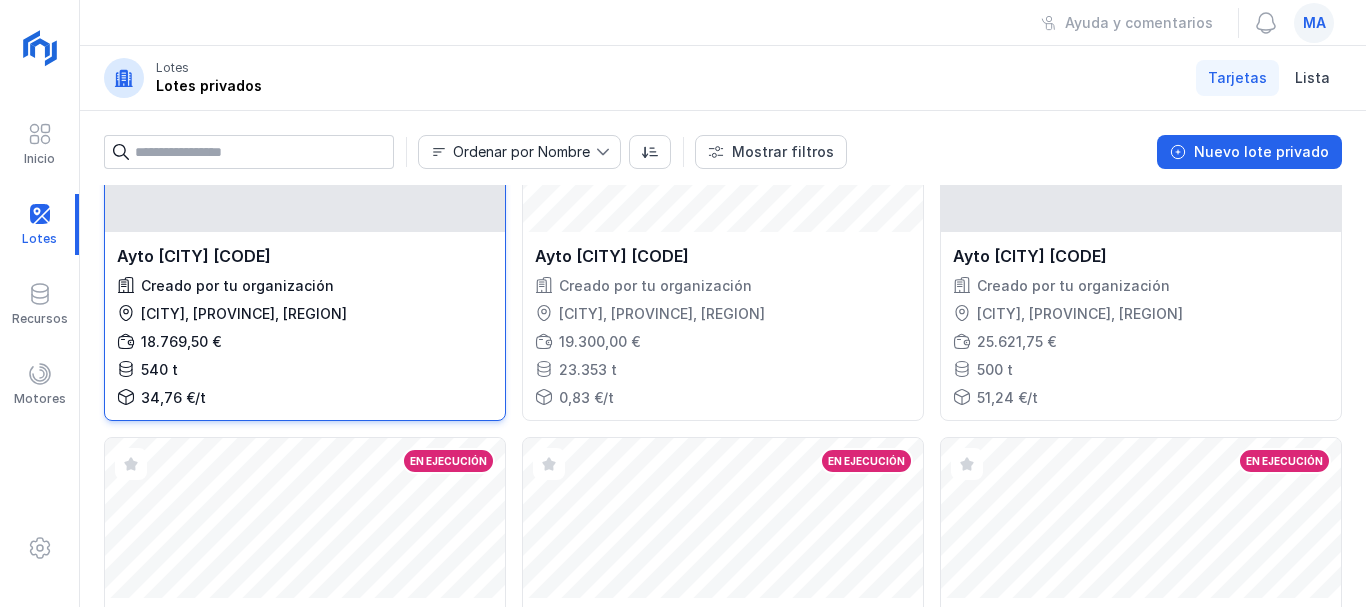 scroll, scrollTop: 100, scrollLeft: 0, axis: vertical 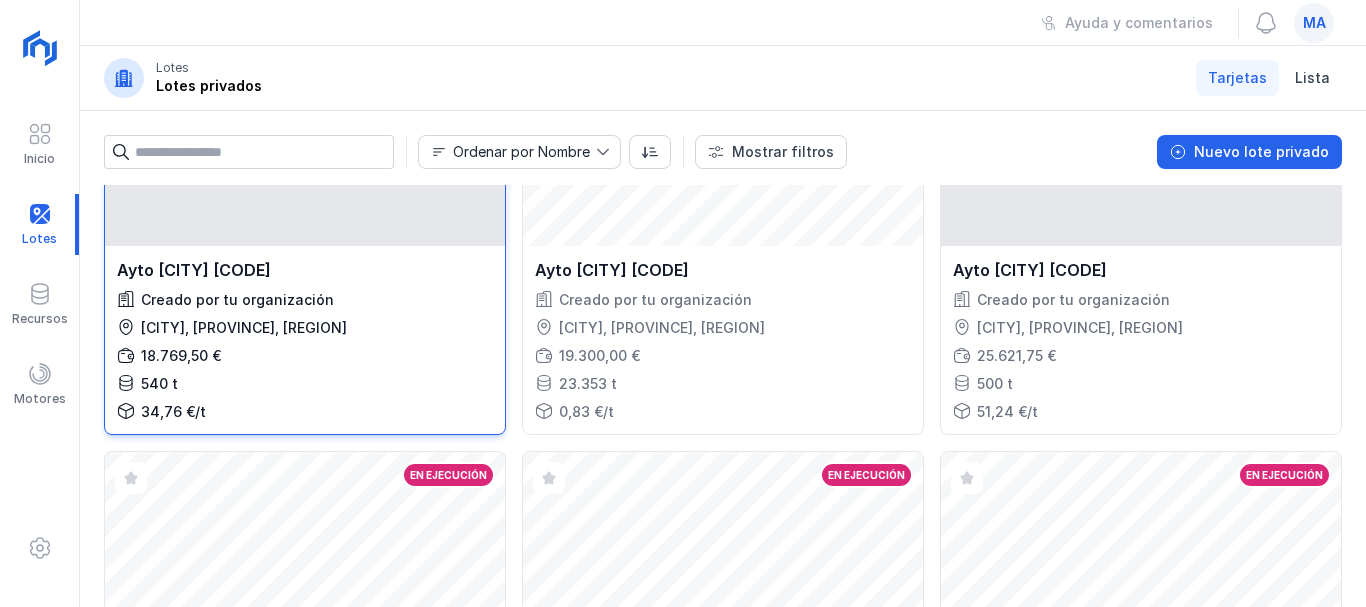 click on "Sin georreferencia" at bounding box center [305, 166] 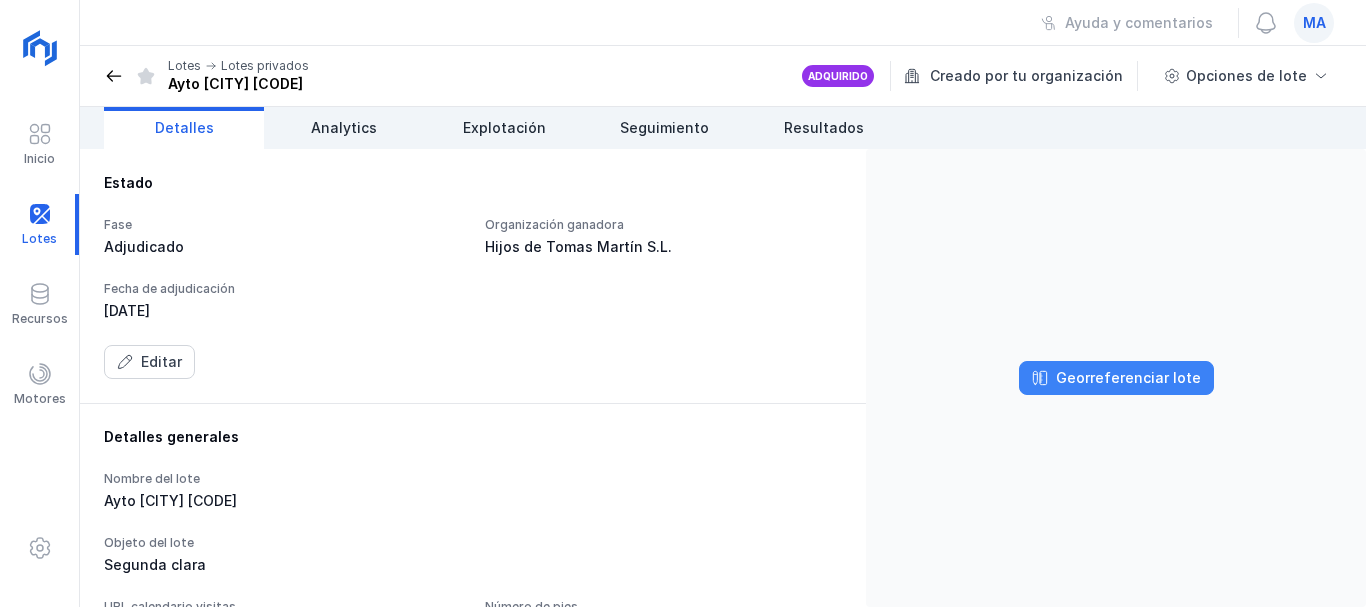 click on "Georreferenciar lote" 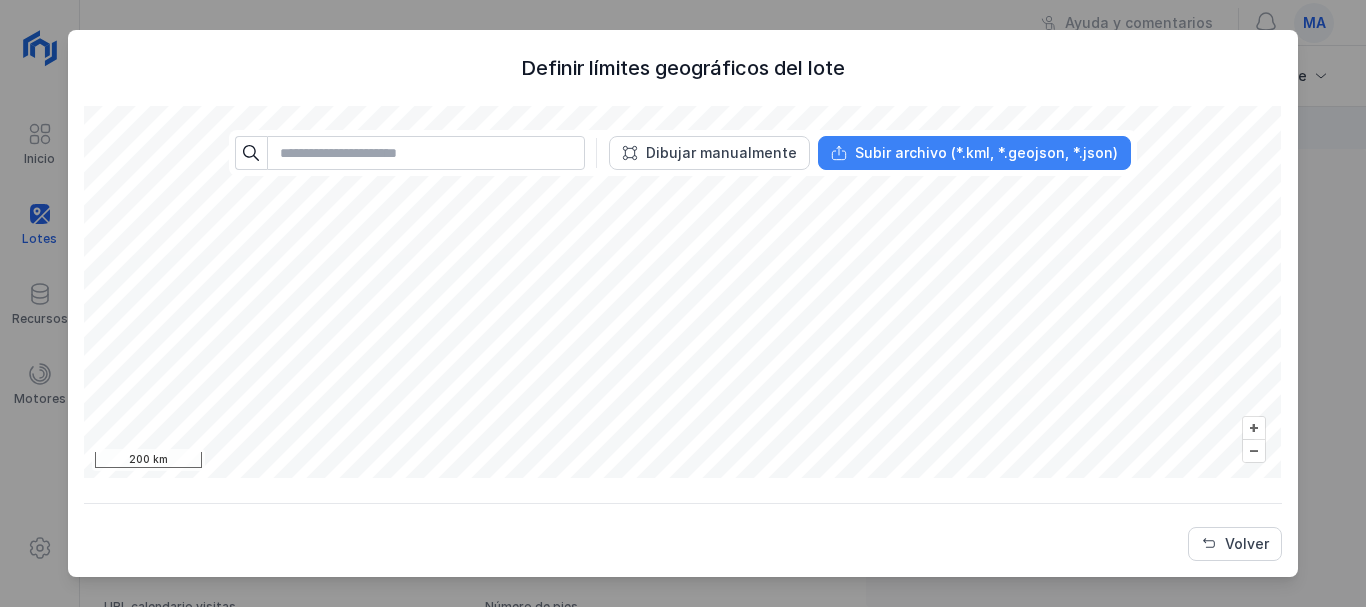 click on "Subir archivo (*.kml, *.geojson, *.json)" at bounding box center [974, 153] 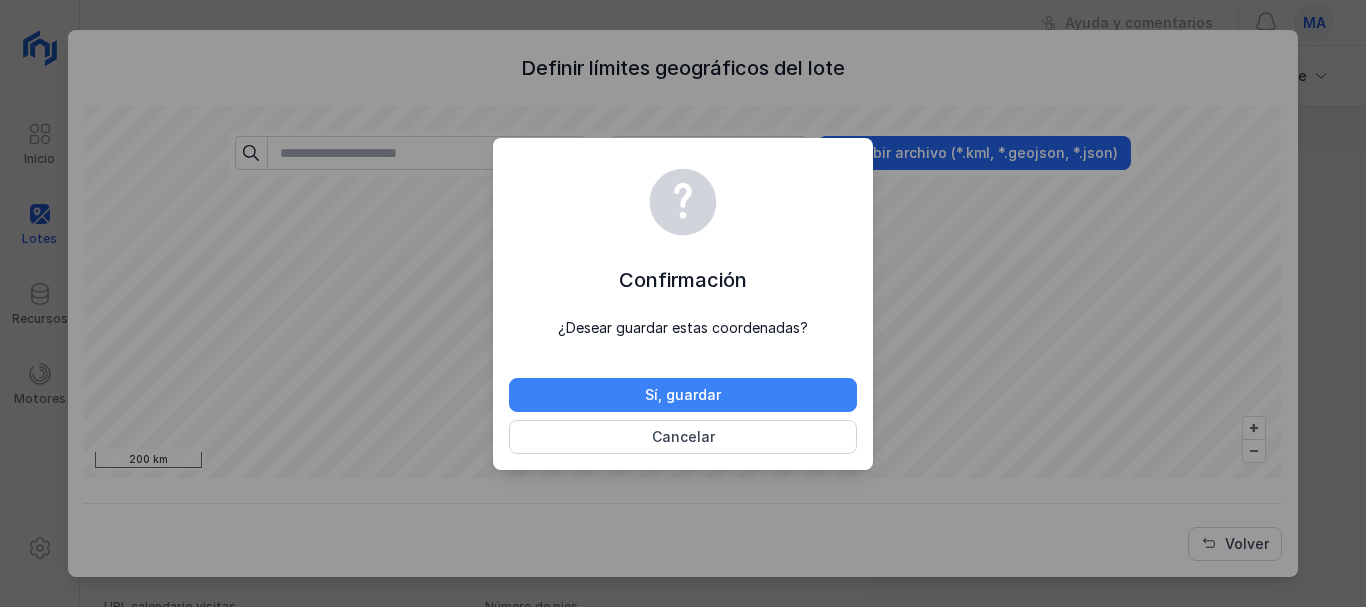 click on "Sí, guardar" 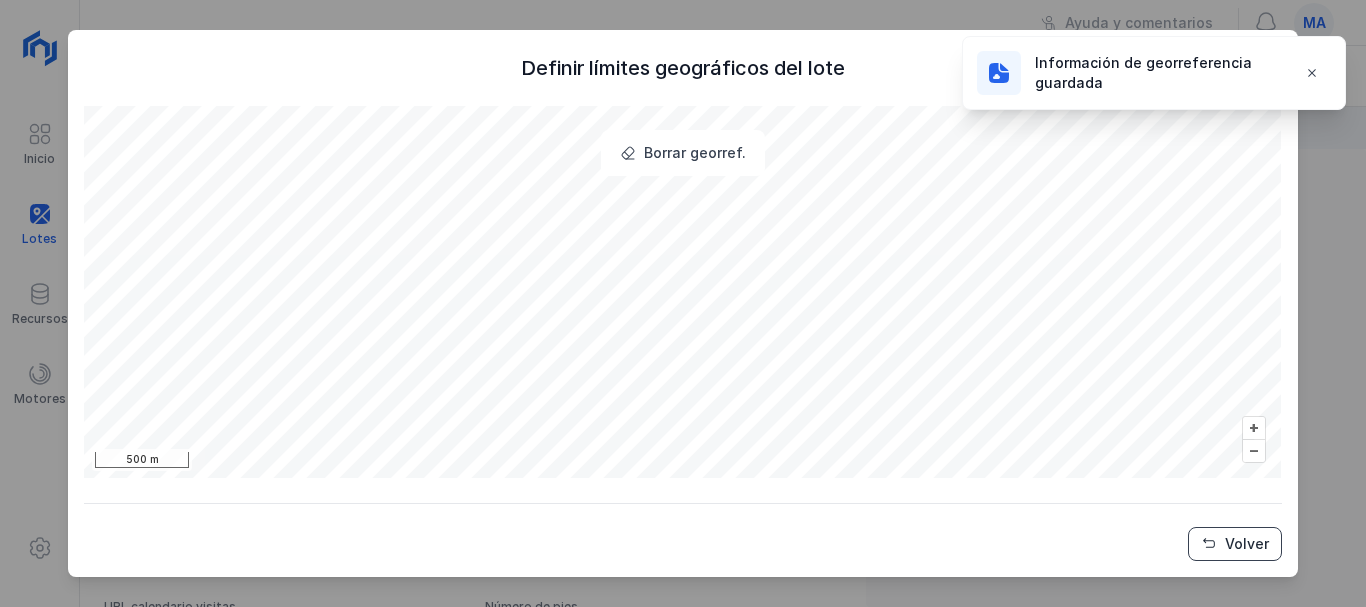 click on "Volver" at bounding box center (1235, 544) 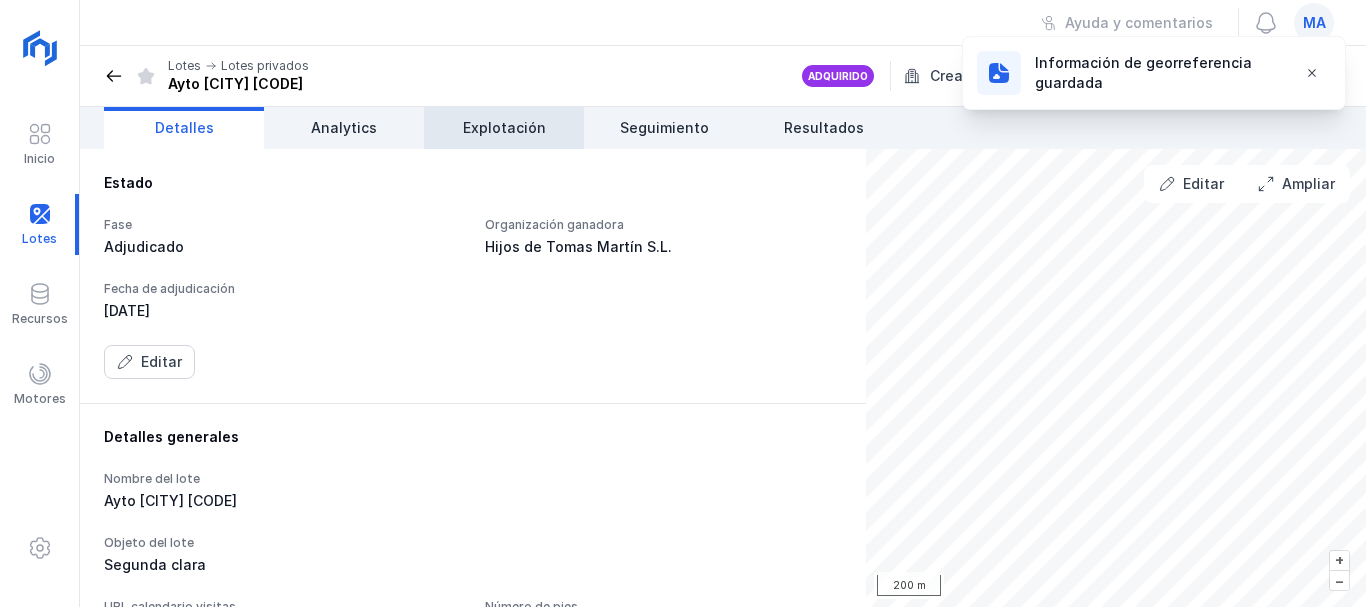 click on "Explotación" at bounding box center (504, 128) 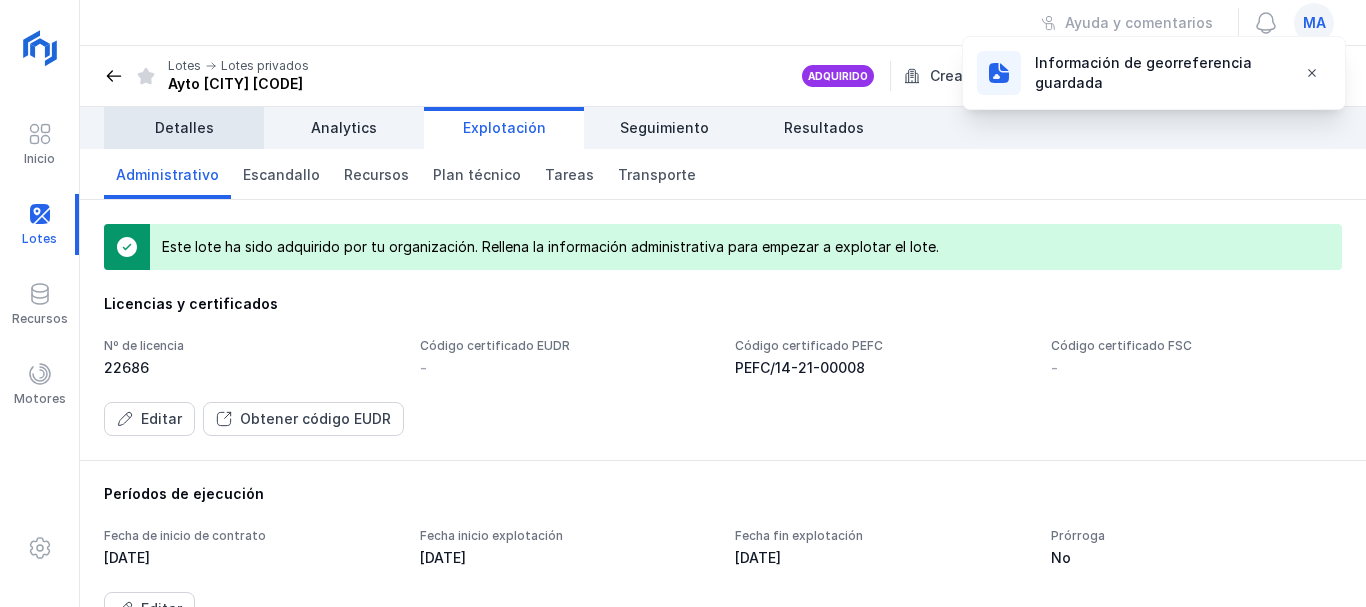 click on "Detalles" at bounding box center (184, 128) 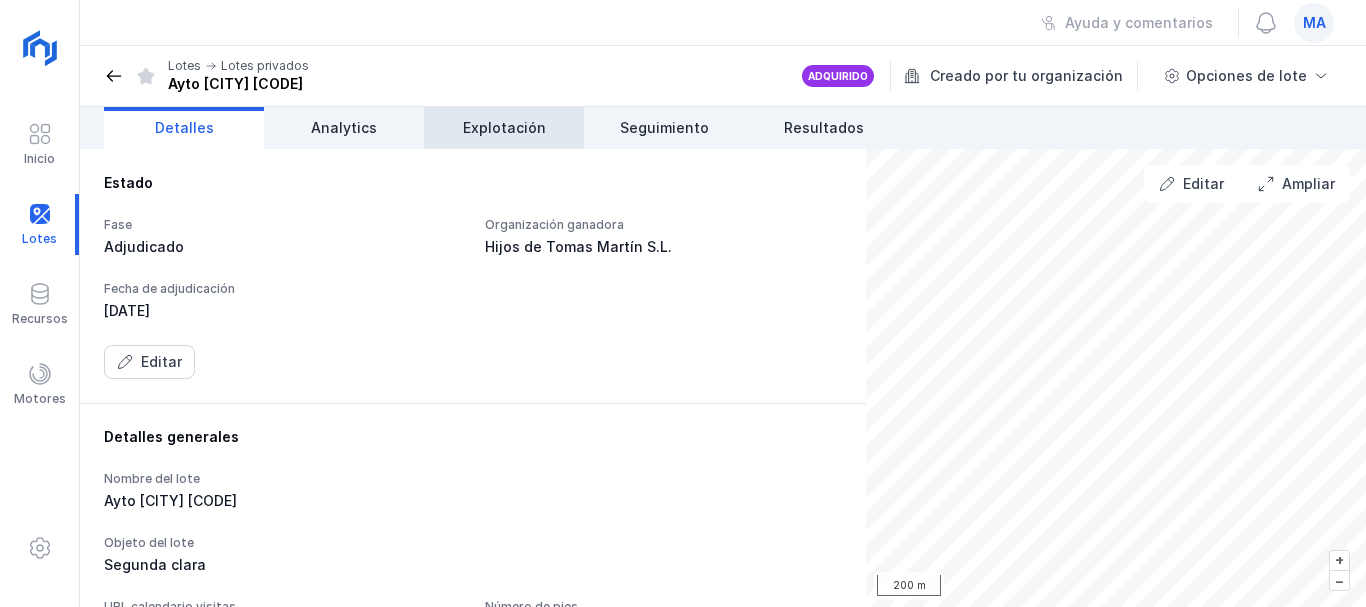 click on "Explotación" at bounding box center (504, 128) 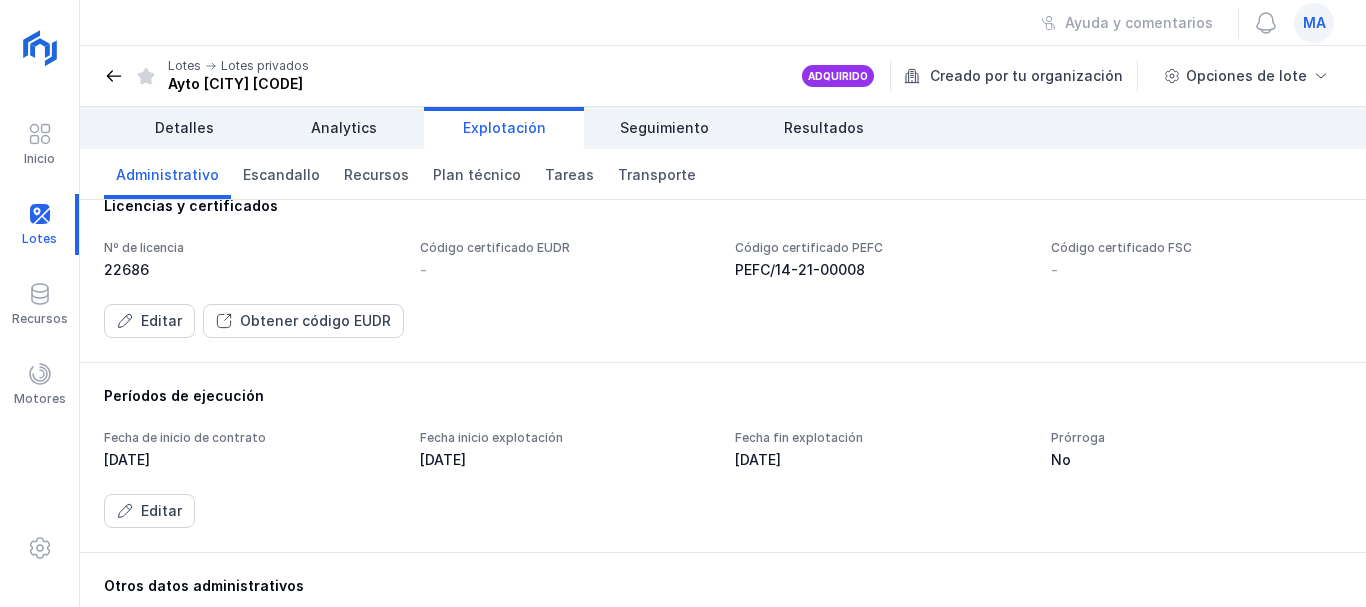 scroll, scrollTop: 0, scrollLeft: 0, axis: both 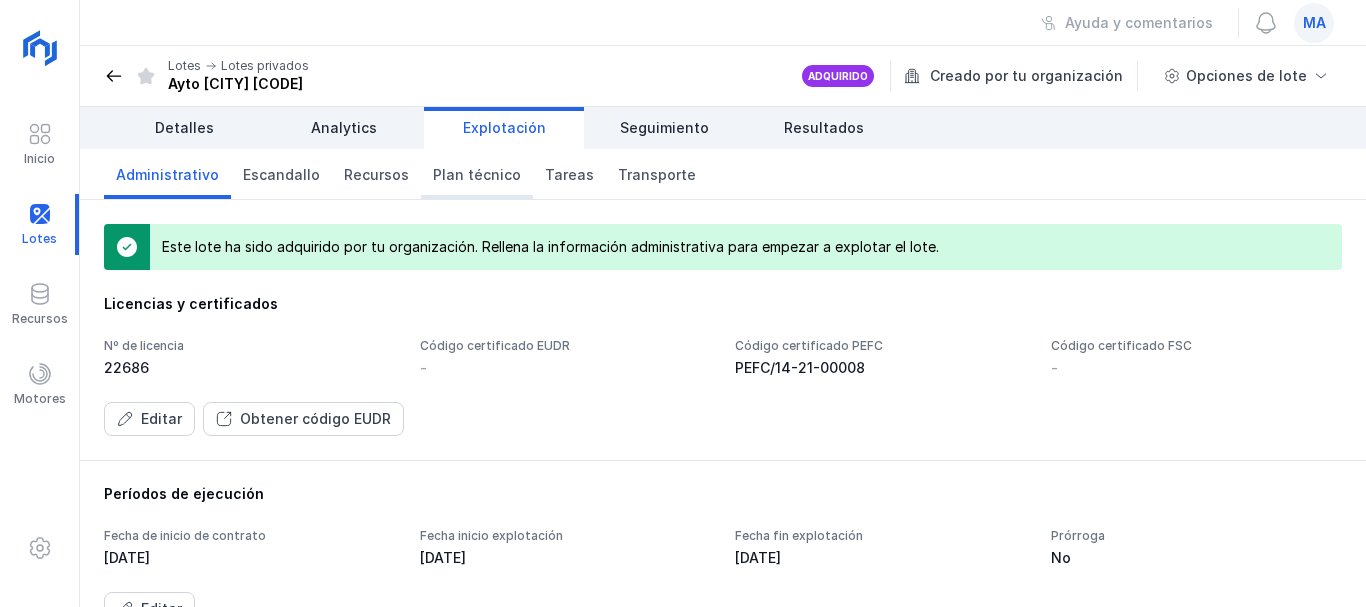 click on "Plan técnico" at bounding box center (477, 174) 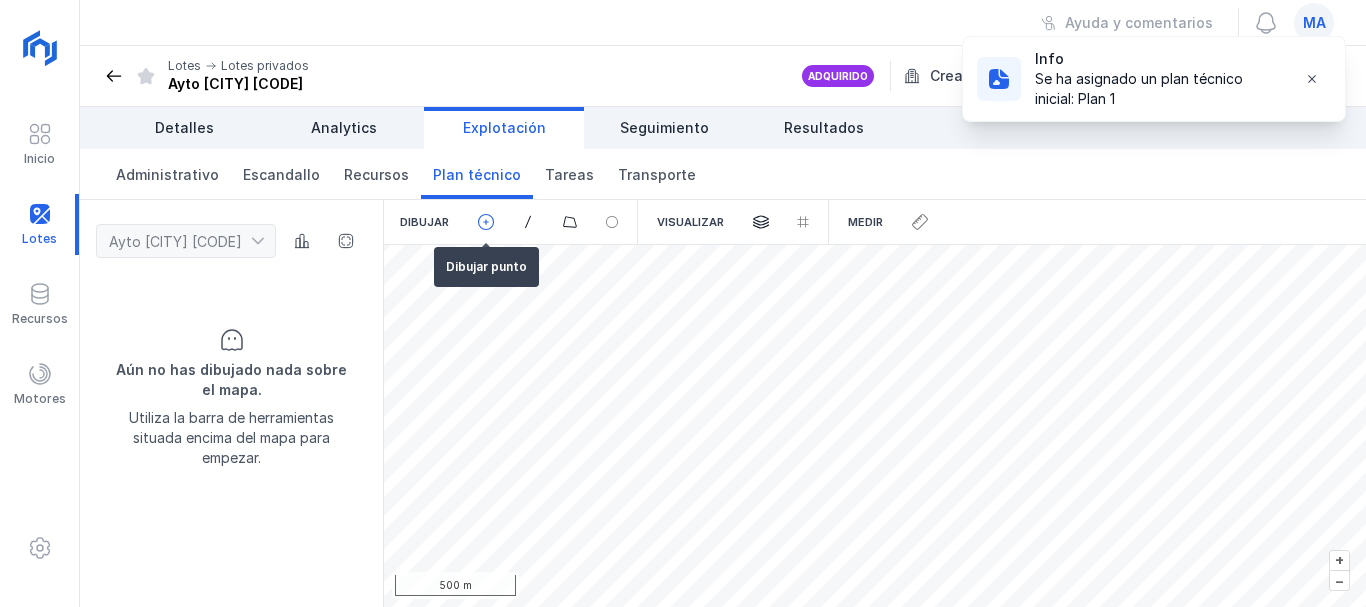 click at bounding box center (486, 222) 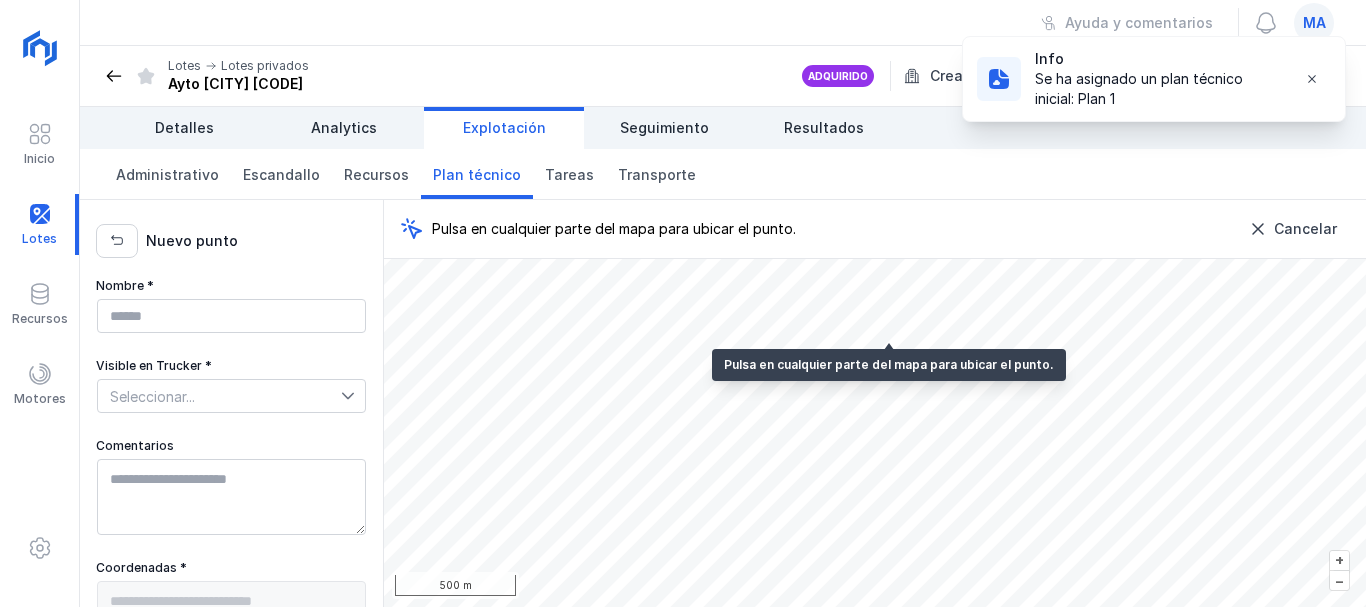 type on "**********" 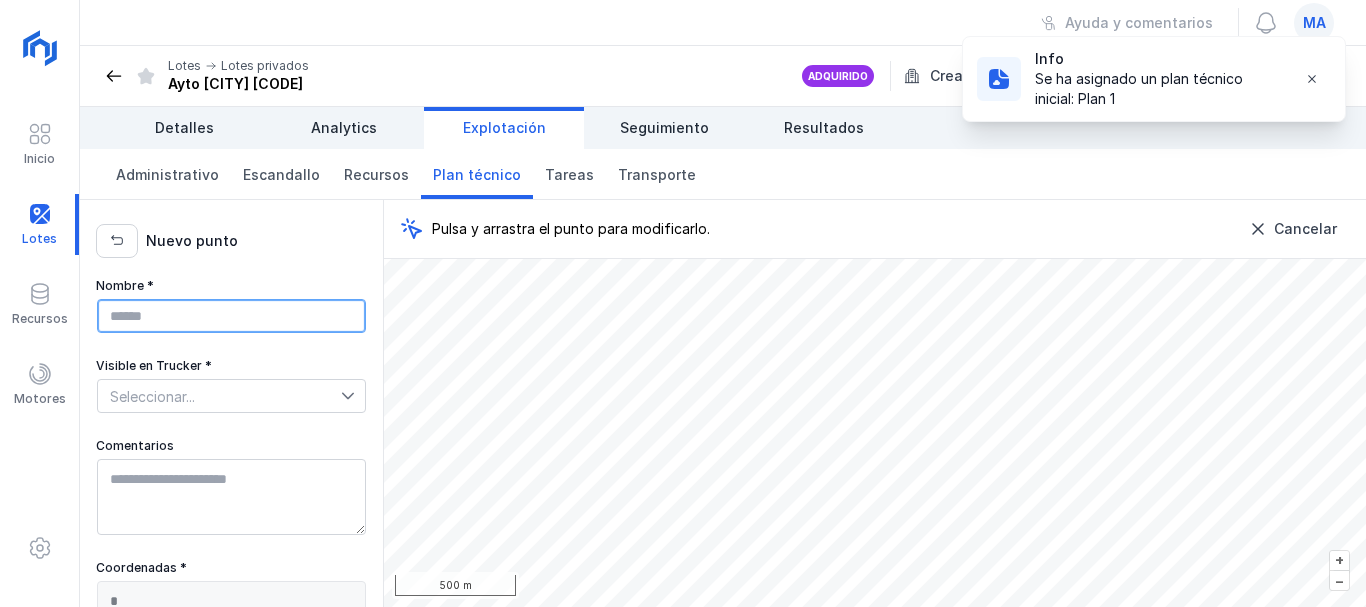 click on "Nombre *" at bounding box center (231, 316) 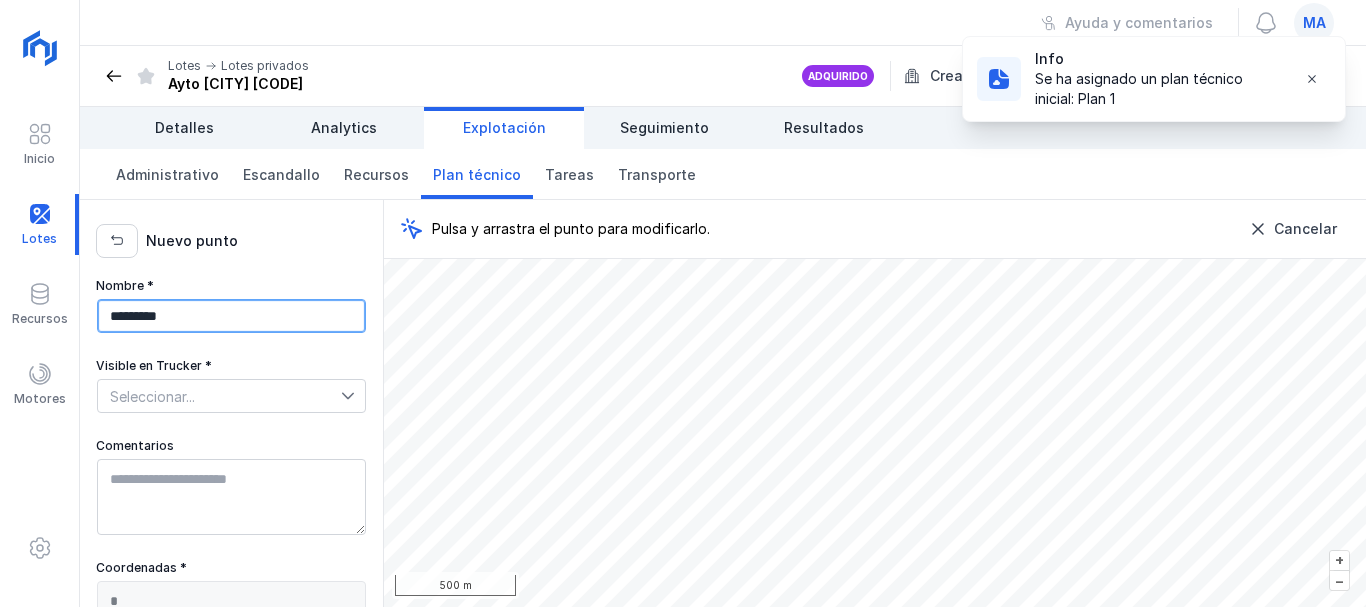 scroll, scrollTop: 138, scrollLeft: 0, axis: vertical 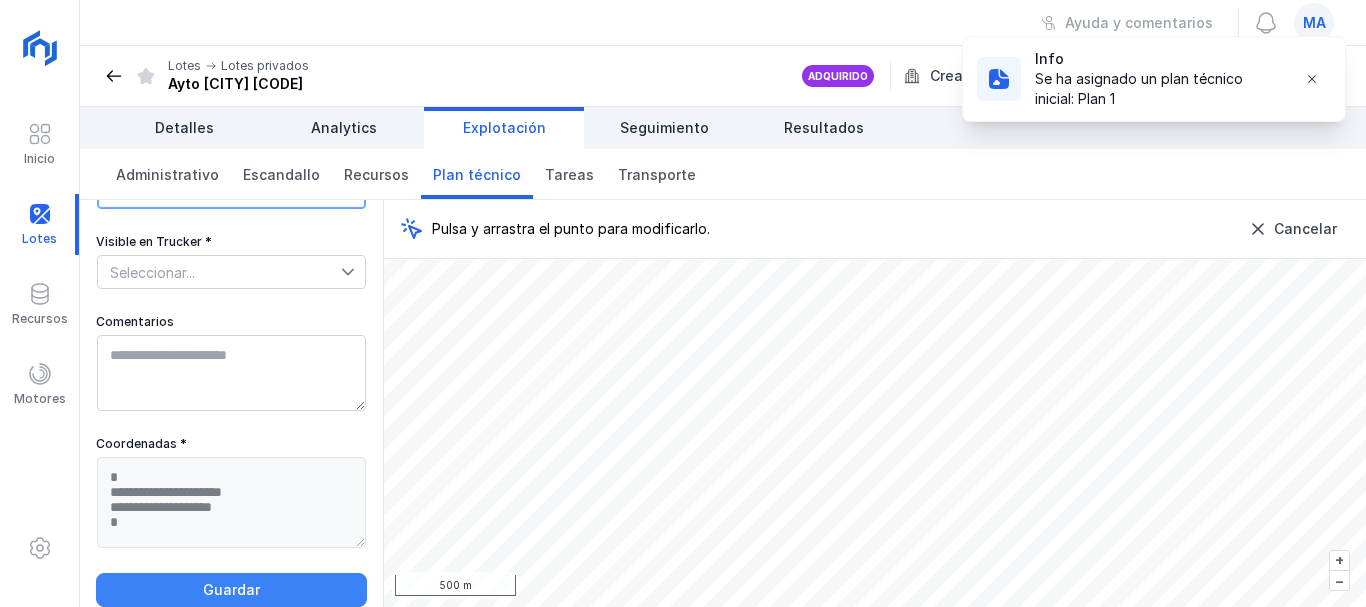 type on "*********" 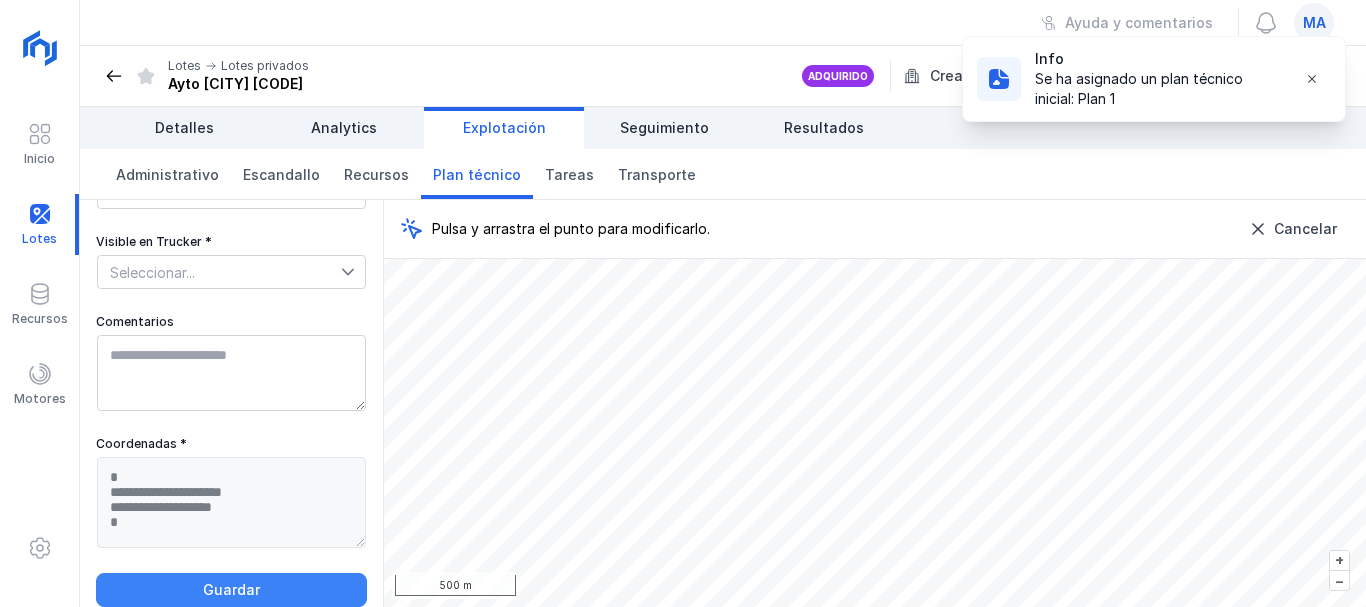 click on "Guardar" 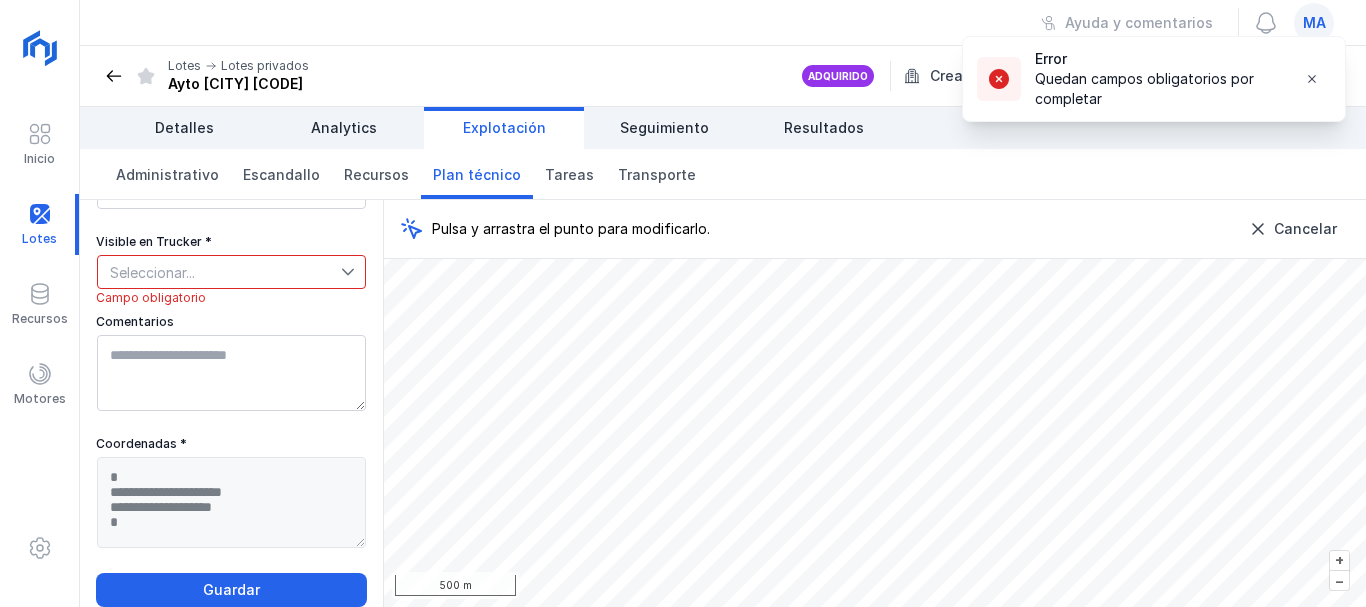 click on "Seleccionar..." at bounding box center [219, 272] 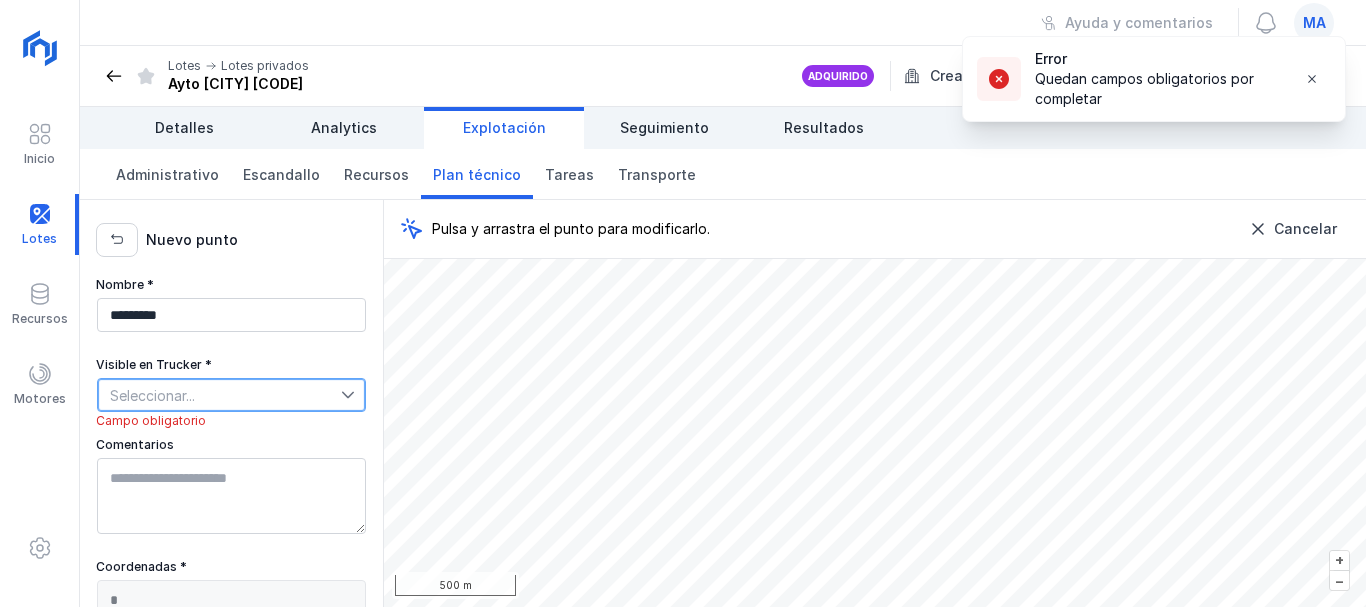 scroll, scrollTop: 0, scrollLeft: 0, axis: both 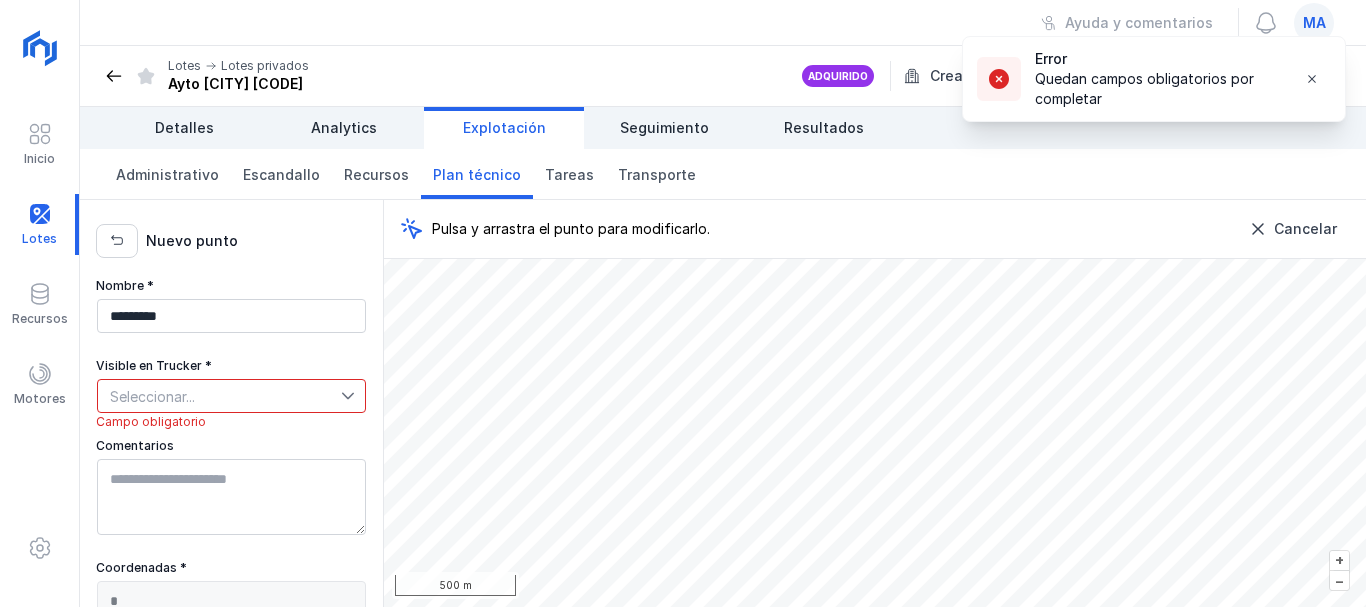 click on "Visible en Trucker * Seleccionar..." at bounding box center [231, 386] 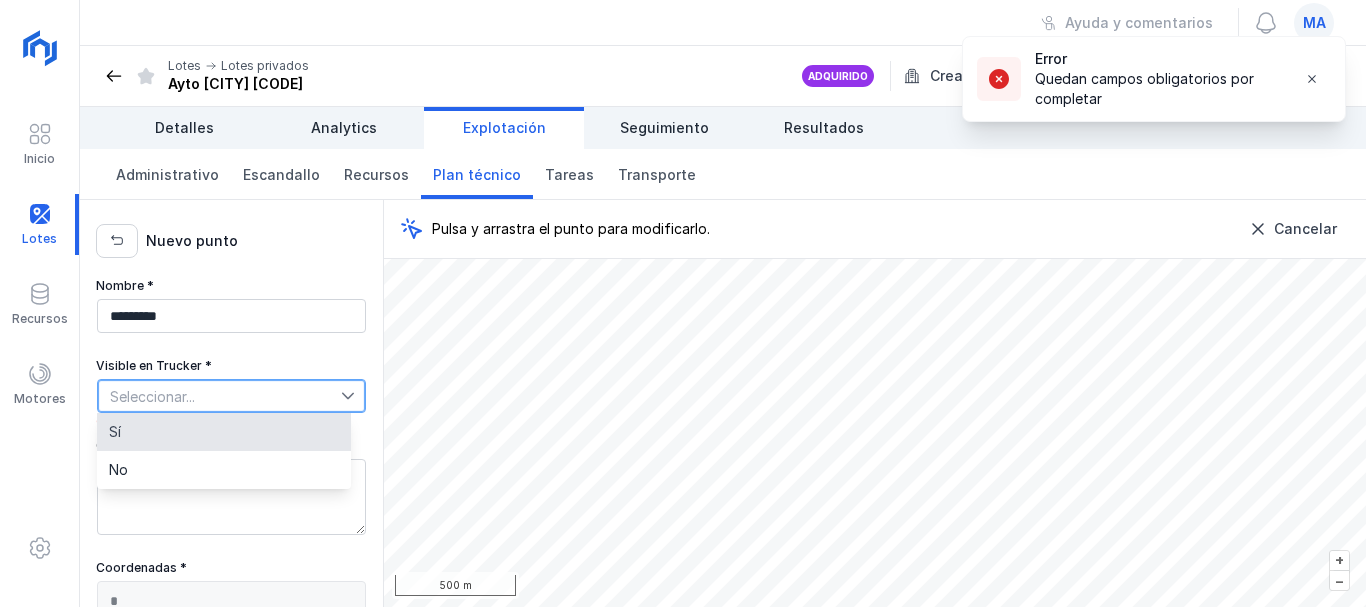 click on "Sí" 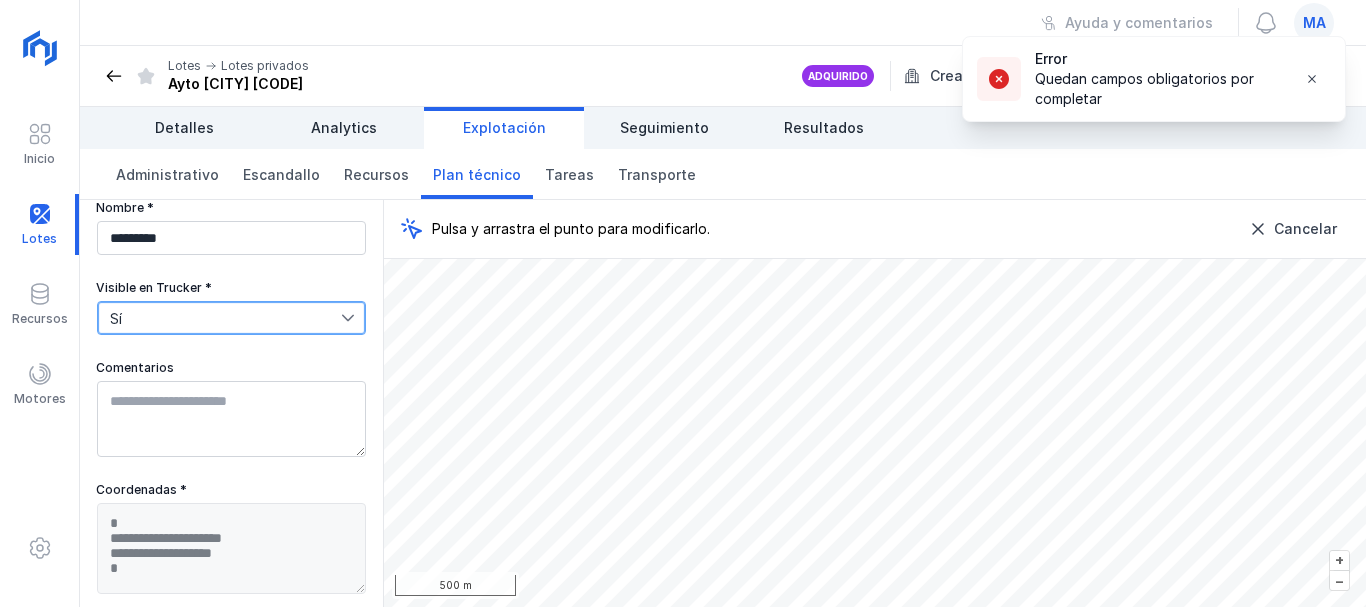 scroll, scrollTop: 138, scrollLeft: 0, axis: vertical 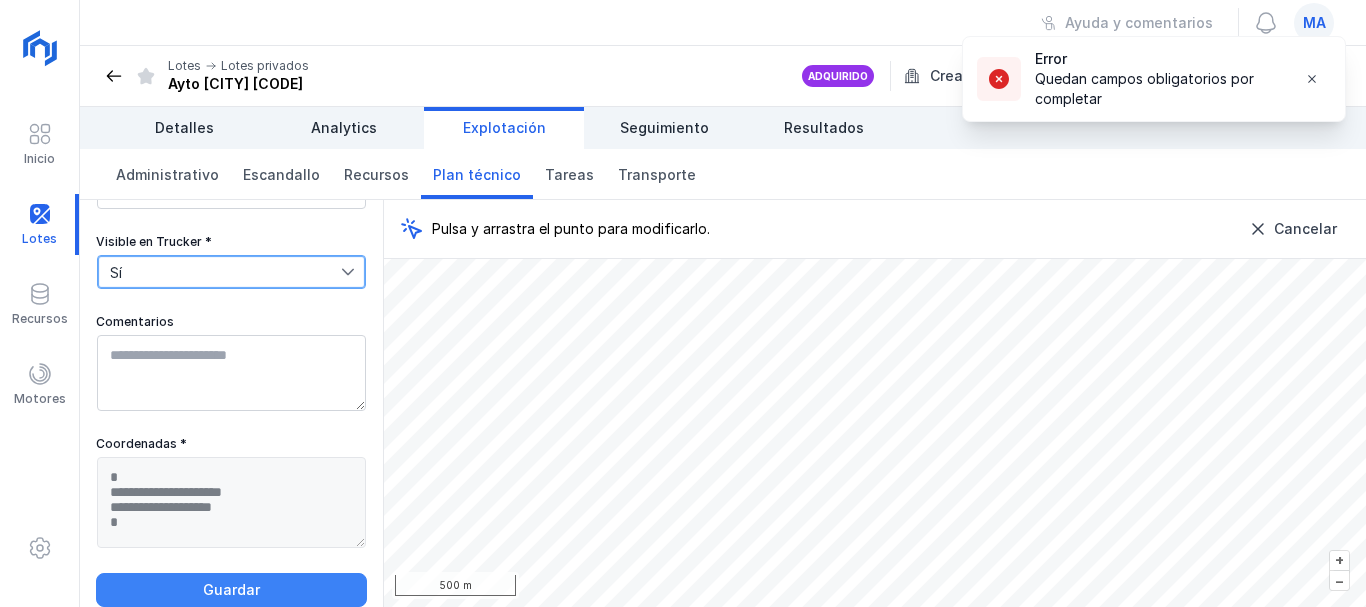 click on "Guardar" at bounding box center [231, 590] 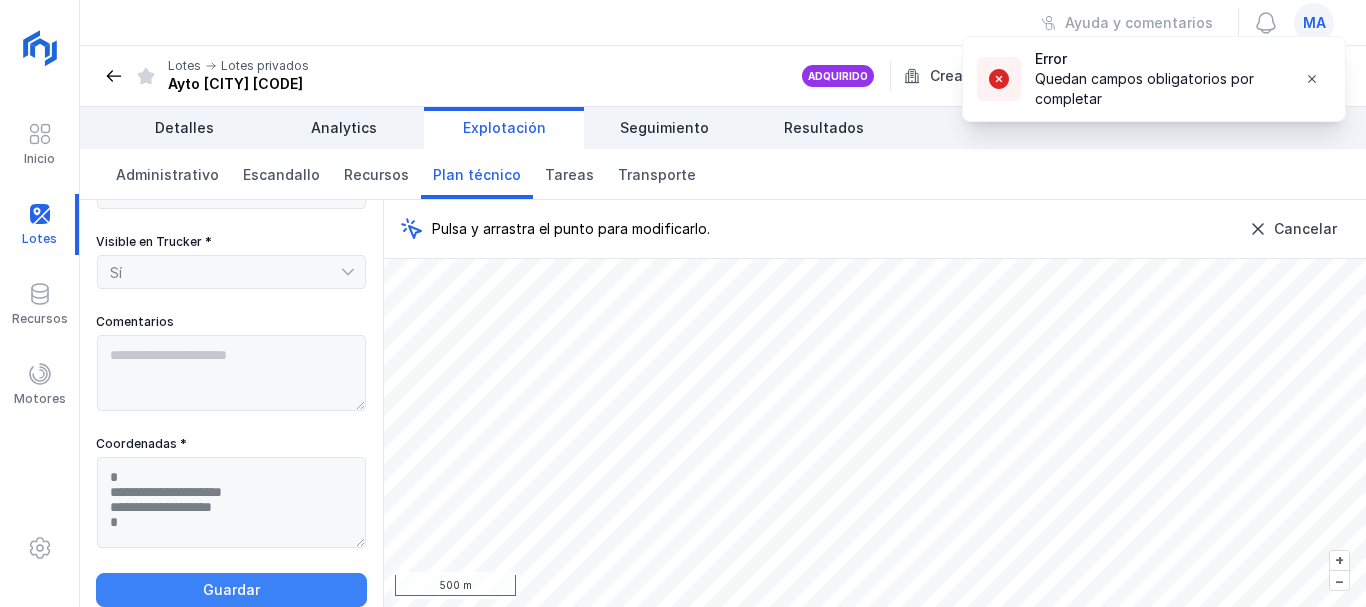 scroll, scrollTop: 0, scrollLeft: 0, axis: both 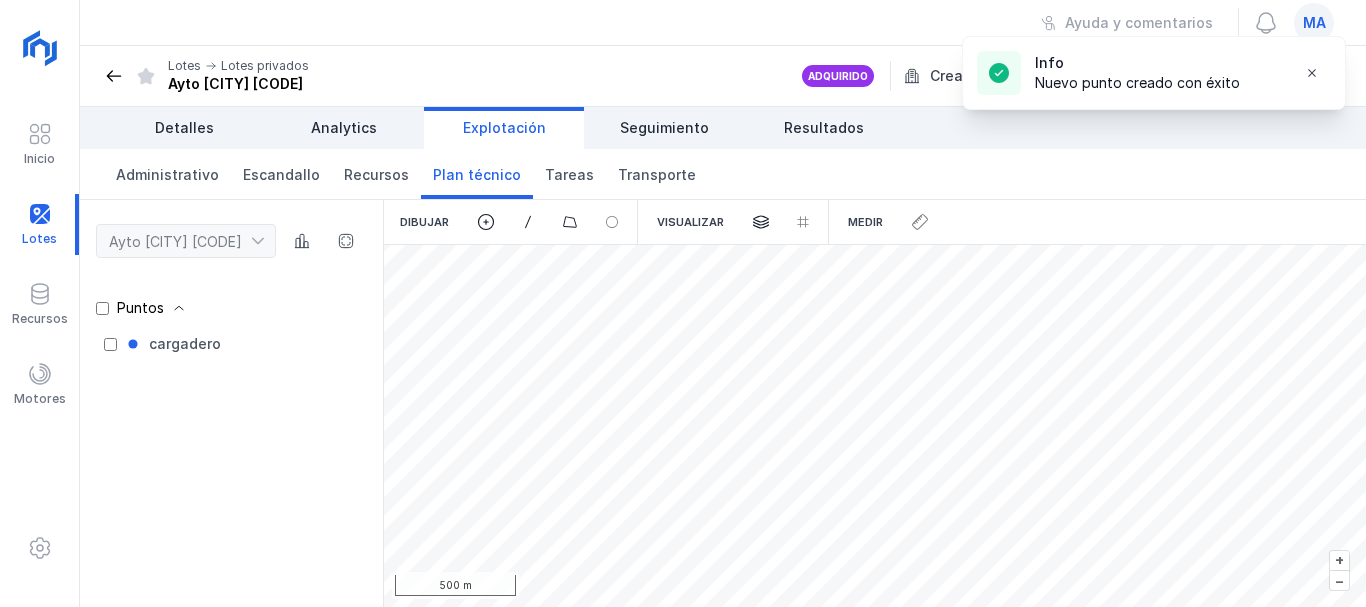 click at bounding box center [114, 76] 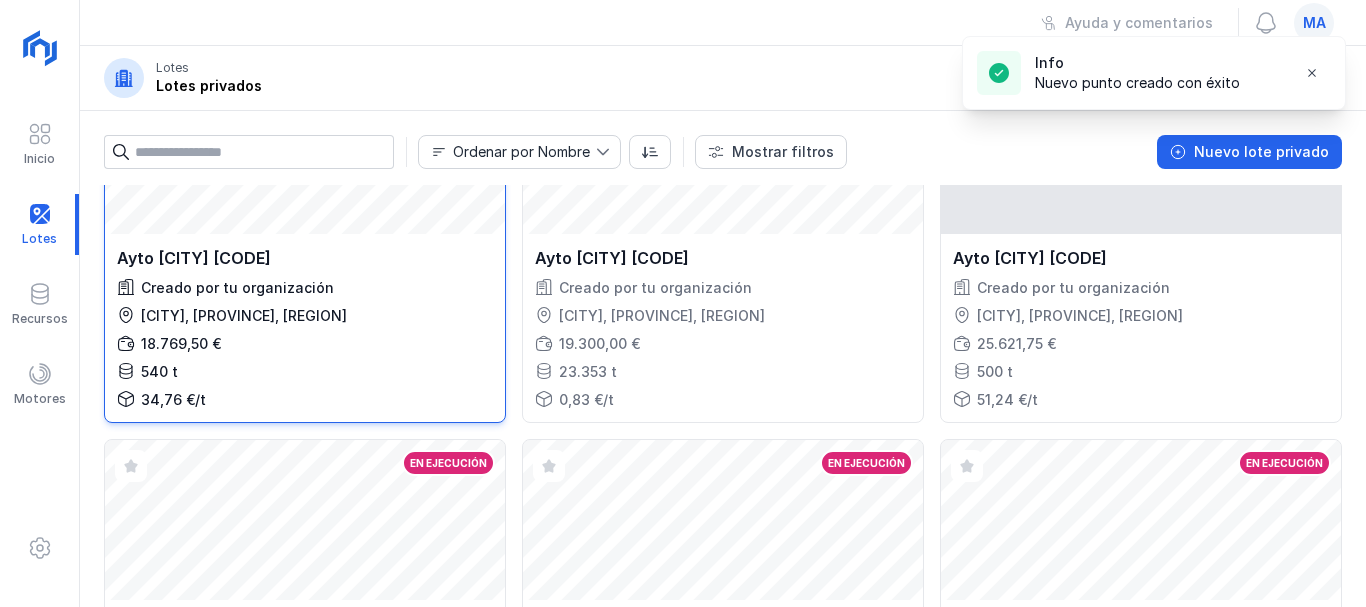 scroll, scrollTop: 300, scrollLeft: 0, axis: vertical 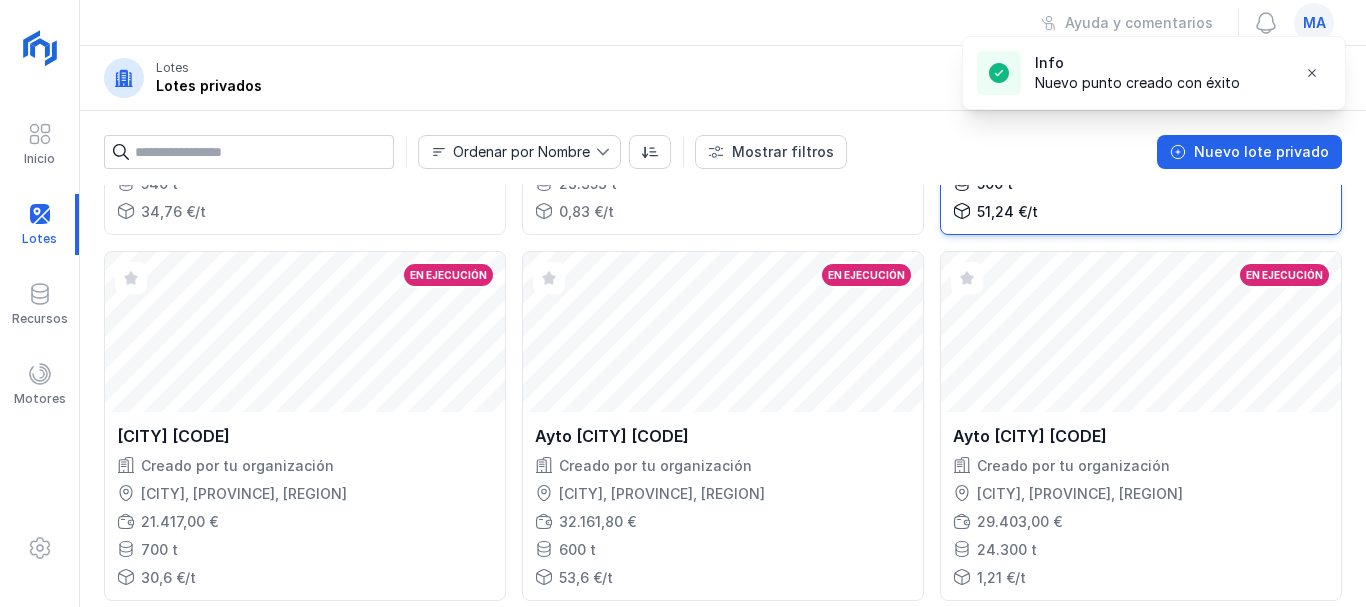 click on "Sin georreferencia" at bounding box center (1141, -34) 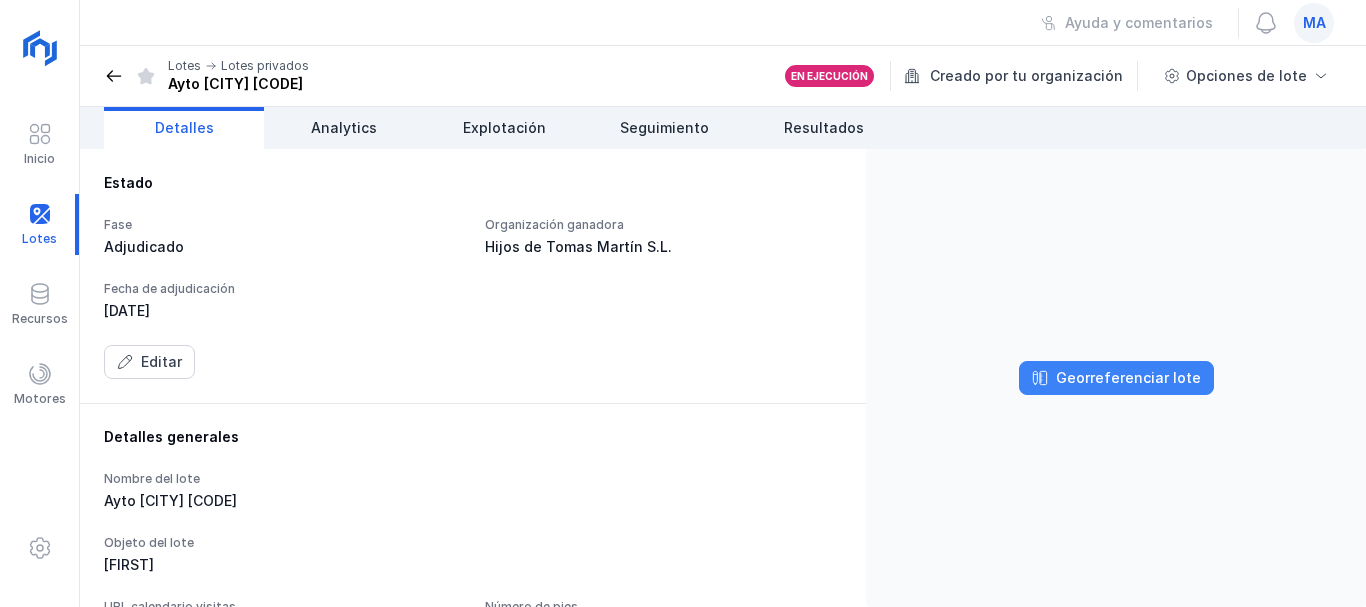 click on "Georreferenciar lote" 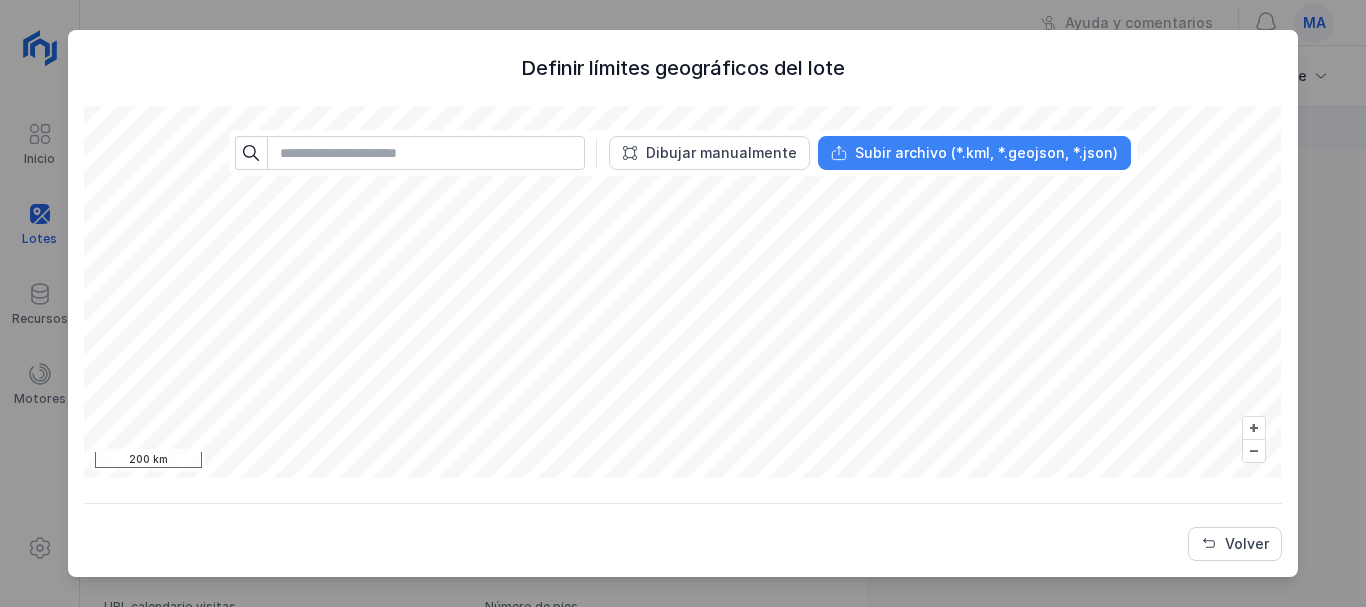 click on "Subir archivo (*.kml, *.geojson, *.json)" 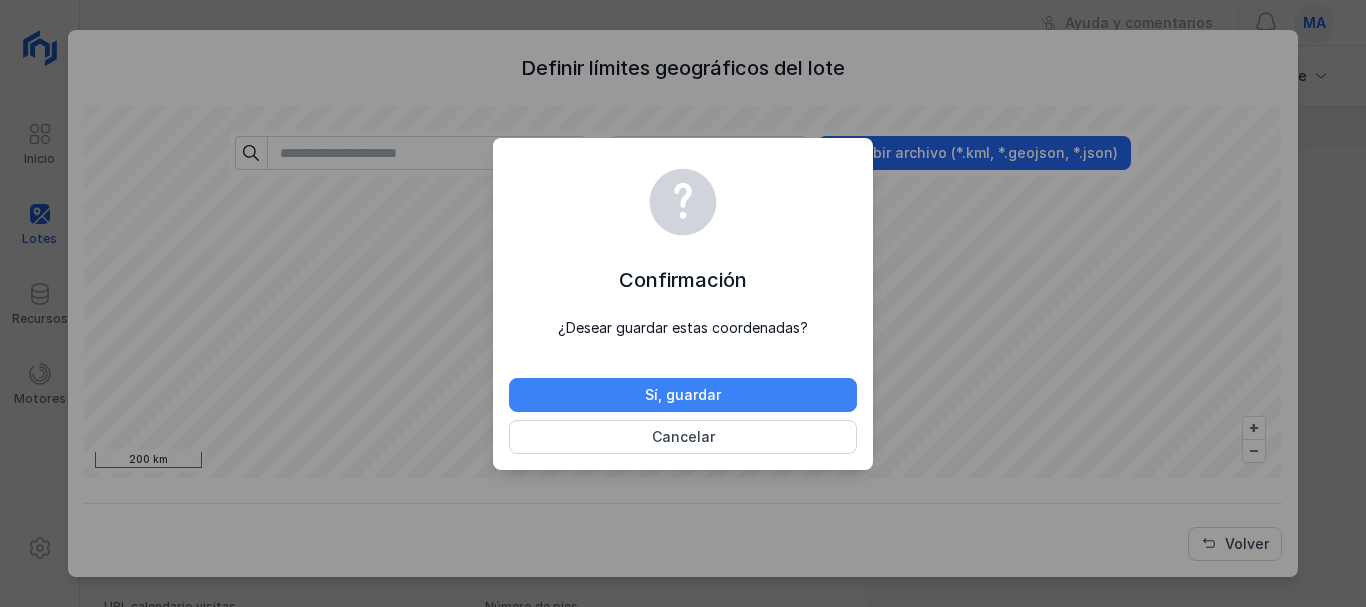 click on "Sí, guardar" 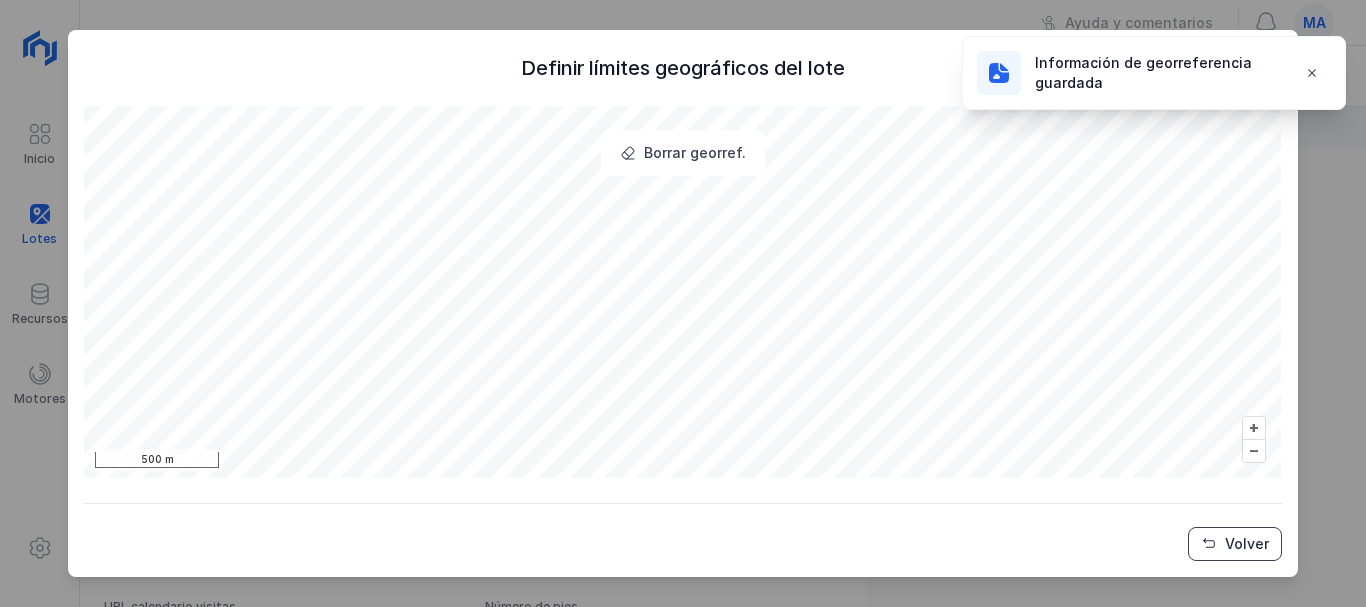 click on "Volver" at bounding box center (1235, 544) 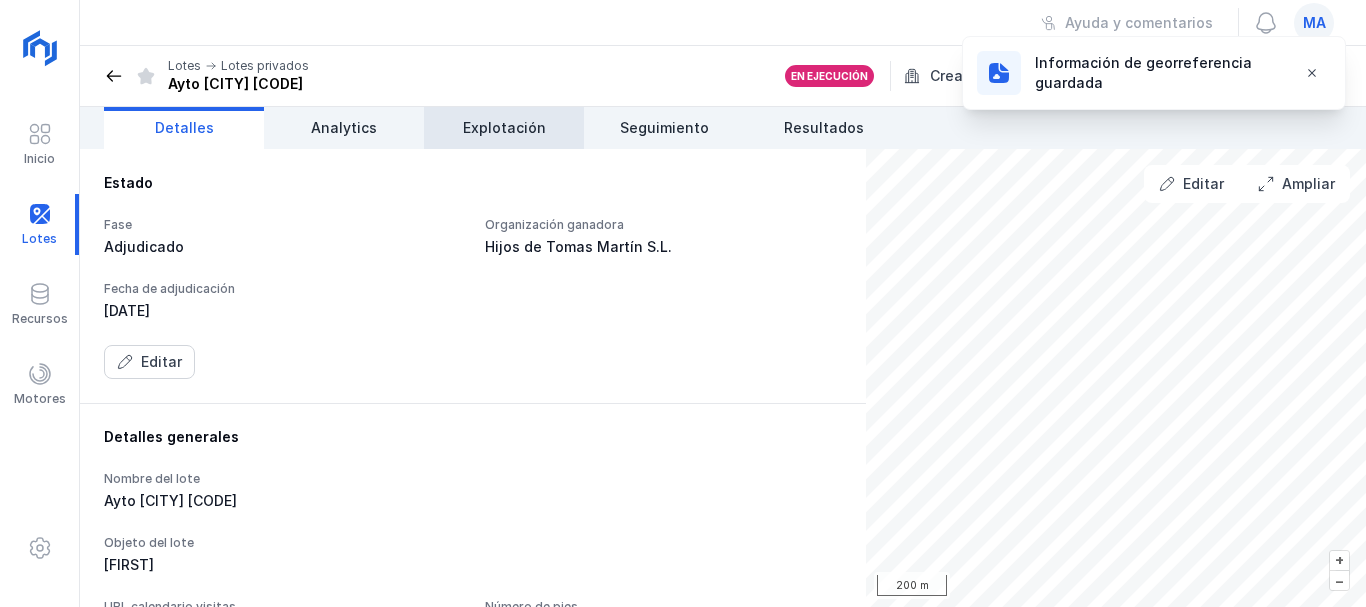 click on "Explotación" at bounding box center (504, 128) 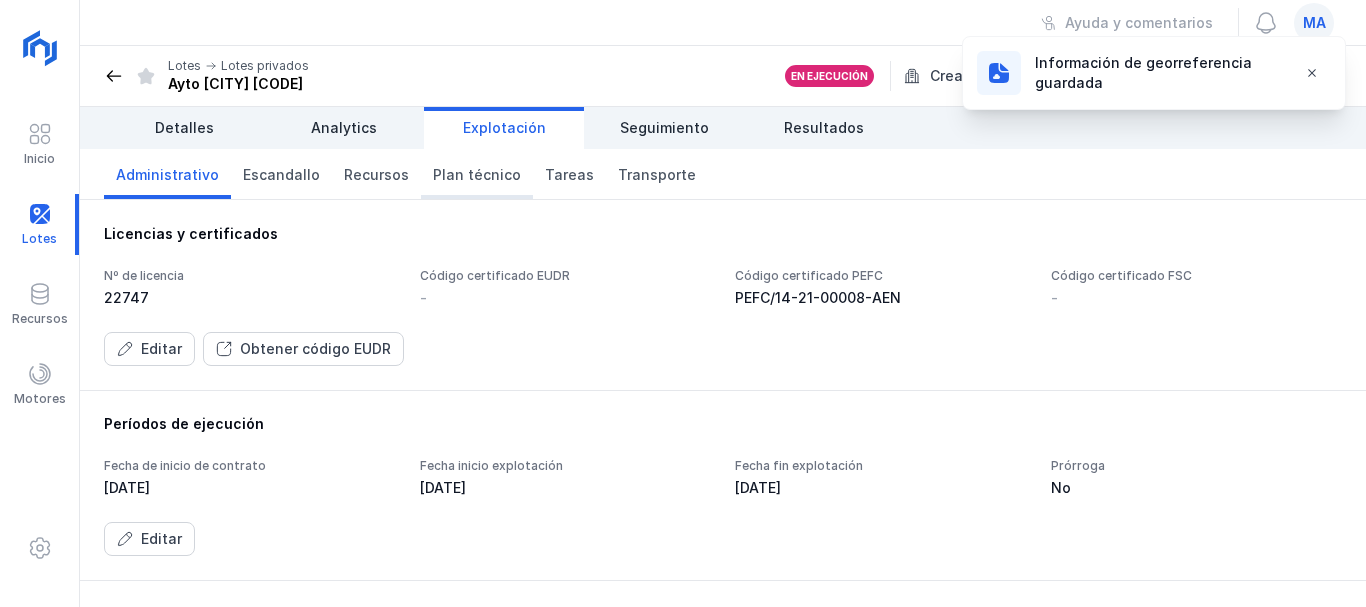 click on "Plan técnico" at bounding box center [477, 175] 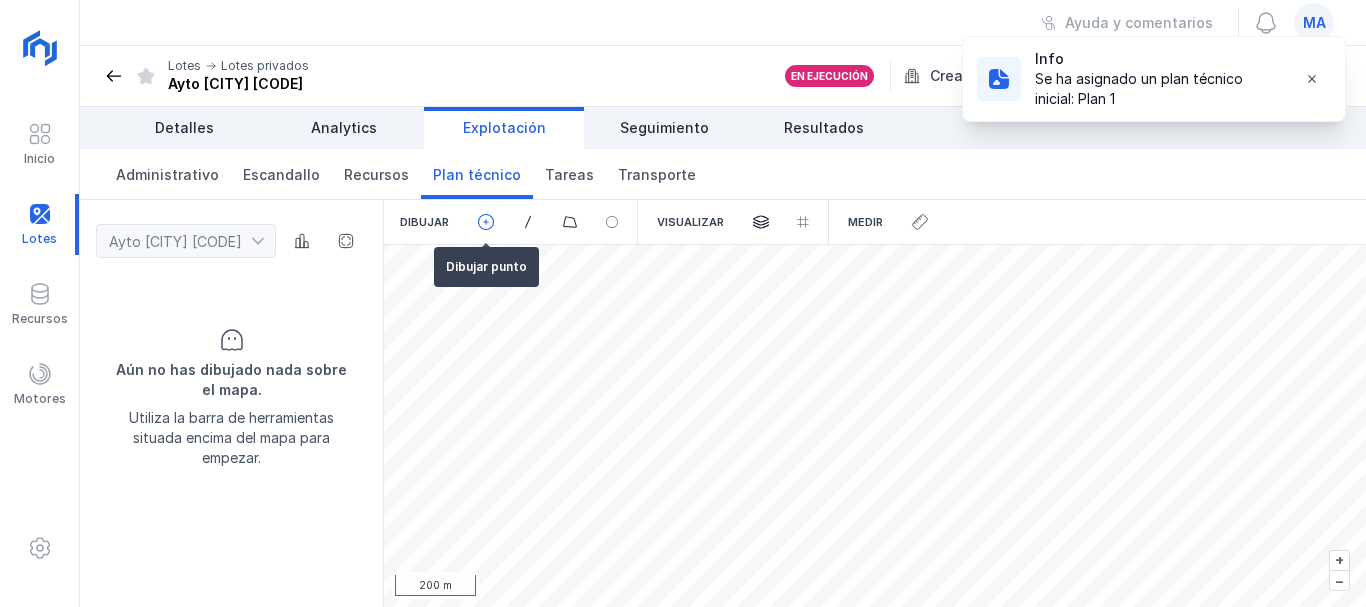 click at bounding box center [486, 222] 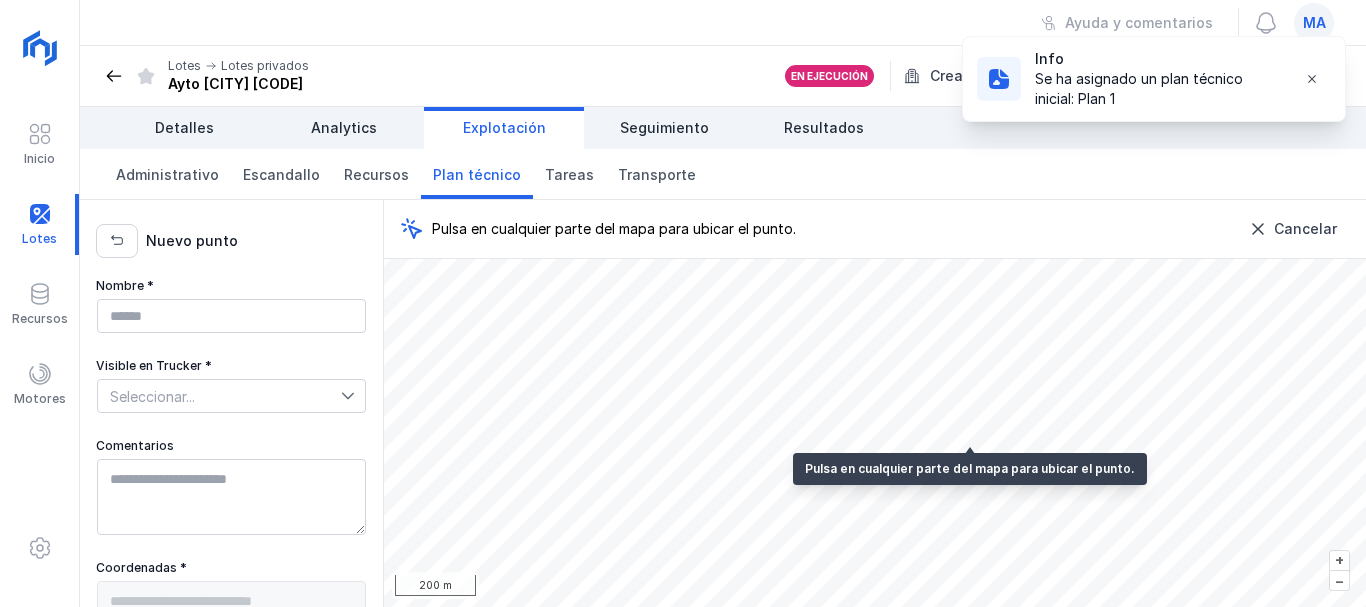 type on "**********" 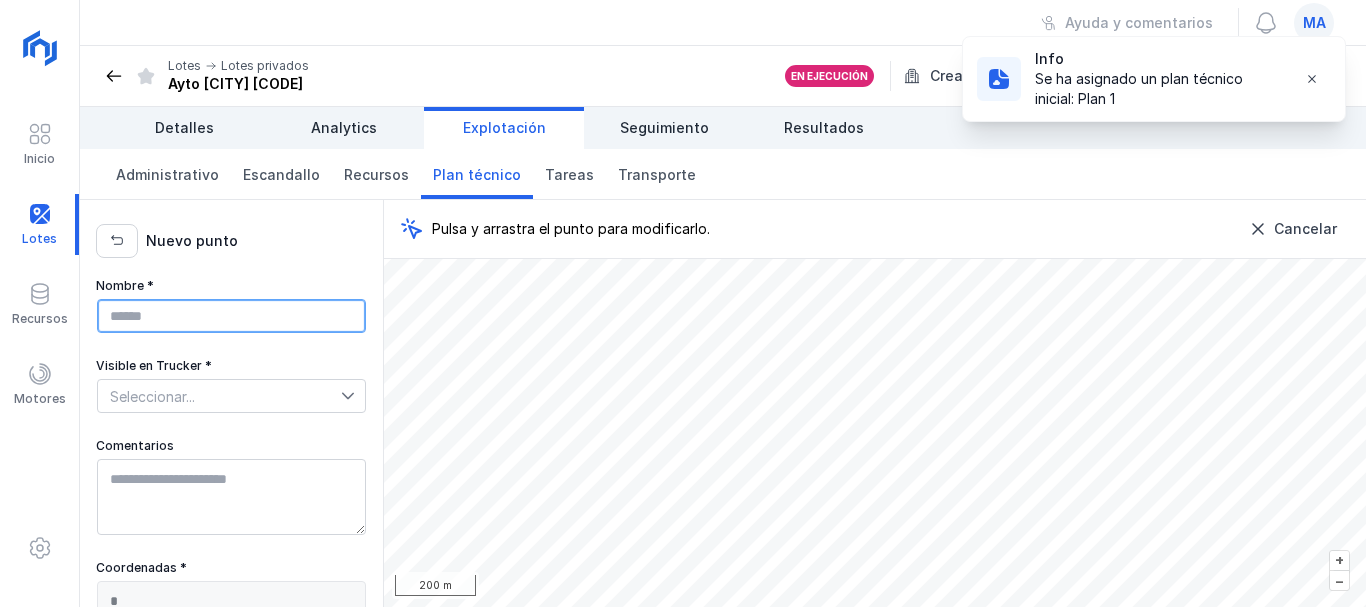 click on "Nombre *" at bounding box center [231, 316] 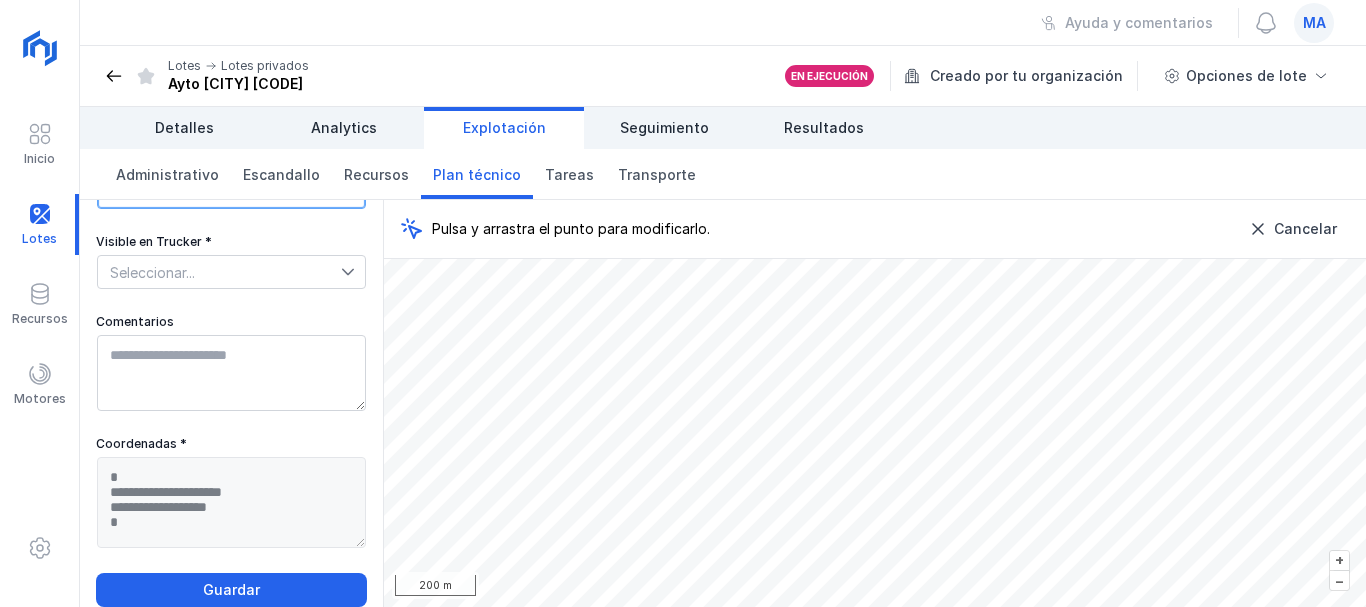 scroll, scrollTop: 138, scrollLeft: 0, axis: vertical 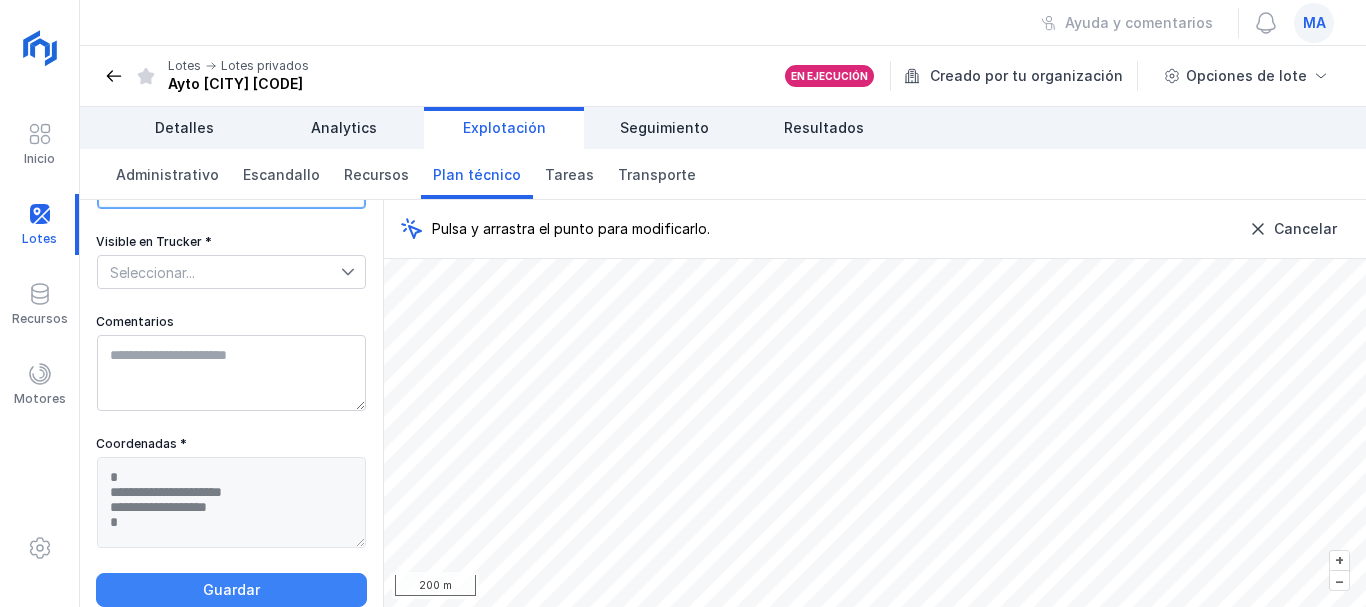 type on "*********" 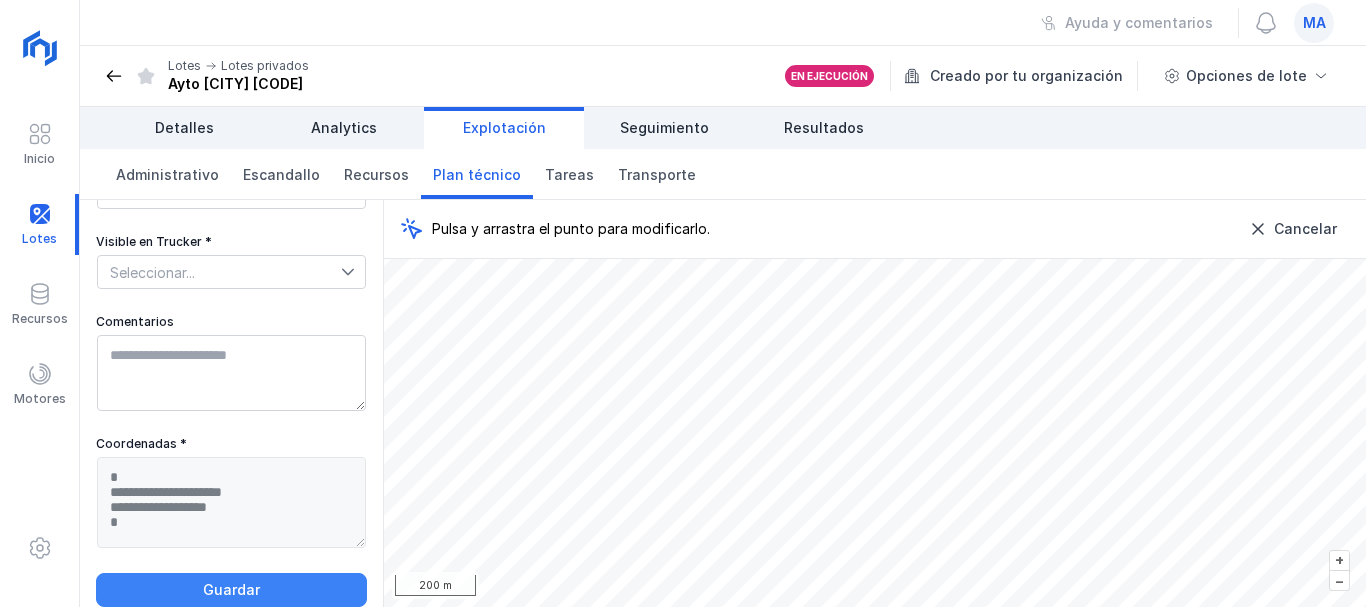click on "Guardar" 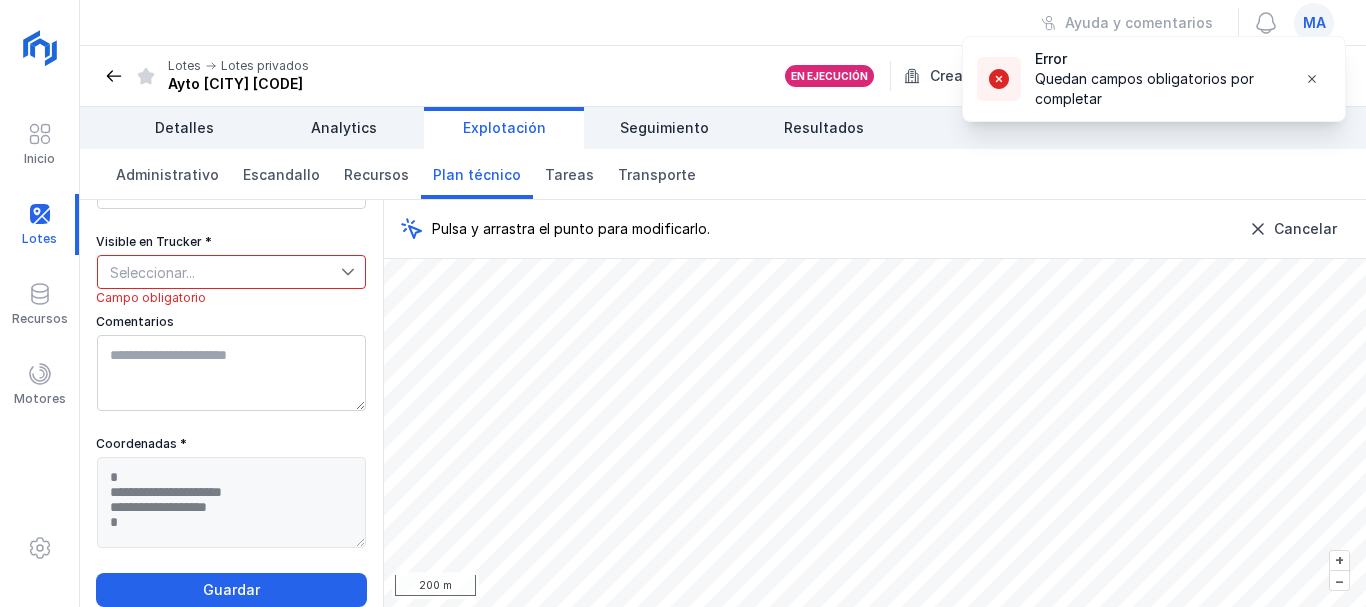 click on "Seleccionar..." at bounding box center (219, 272) 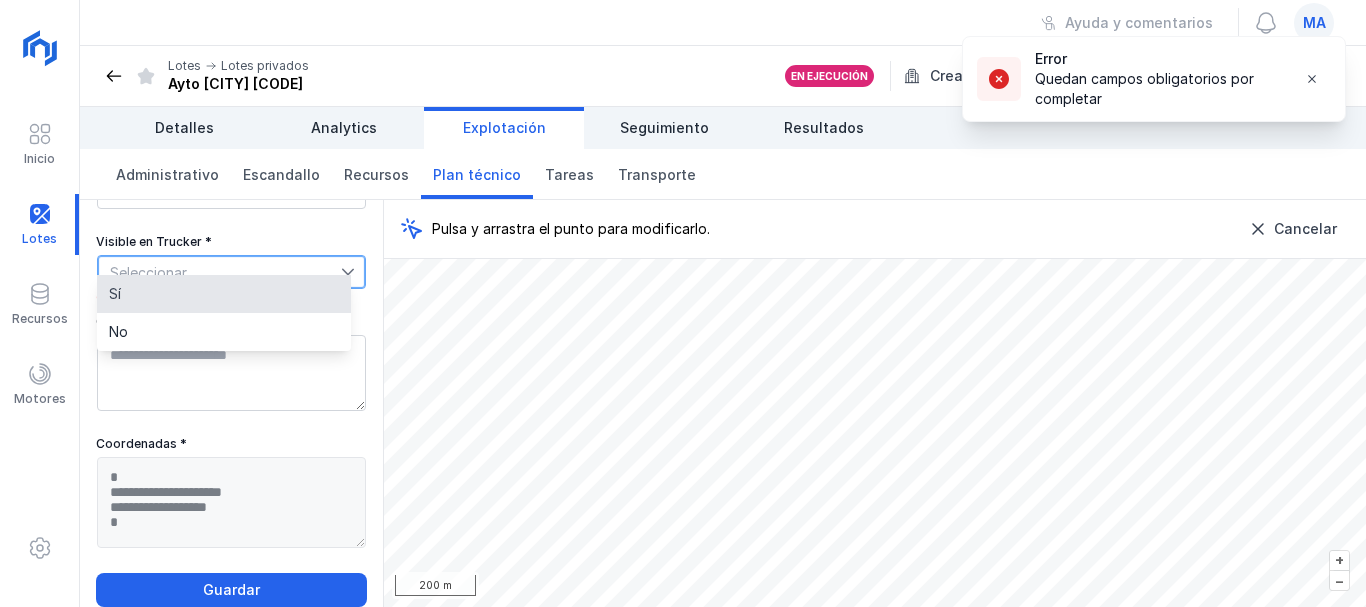 click on "Sí" 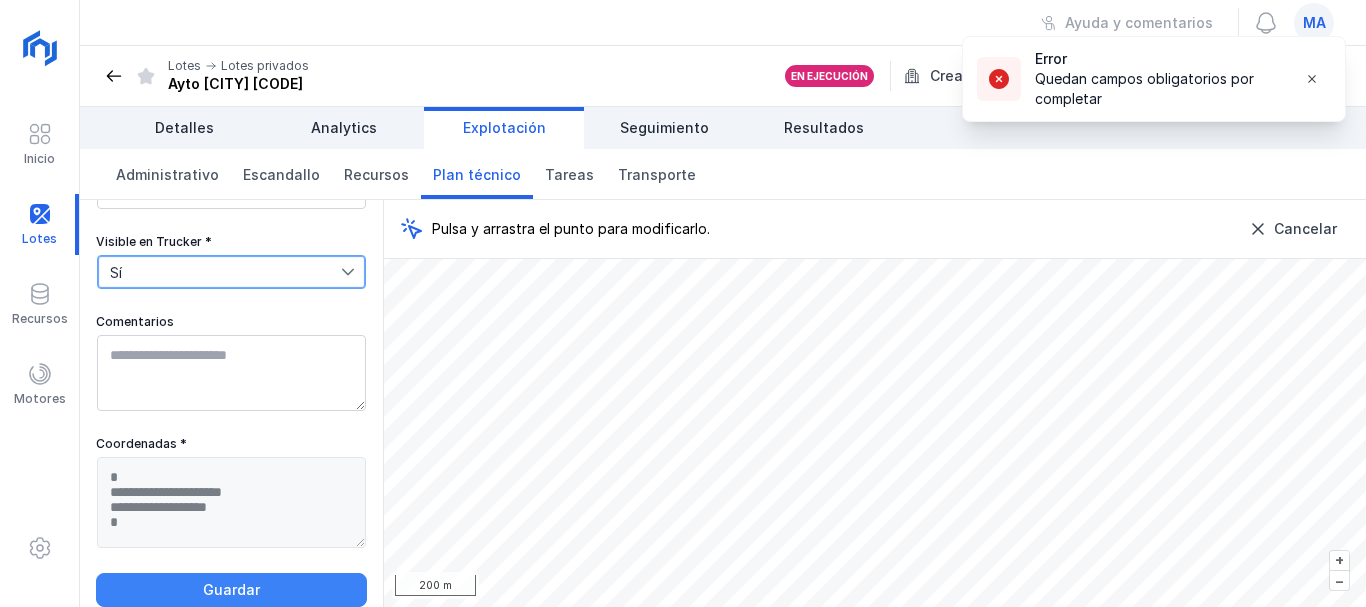 click on "Guardar" 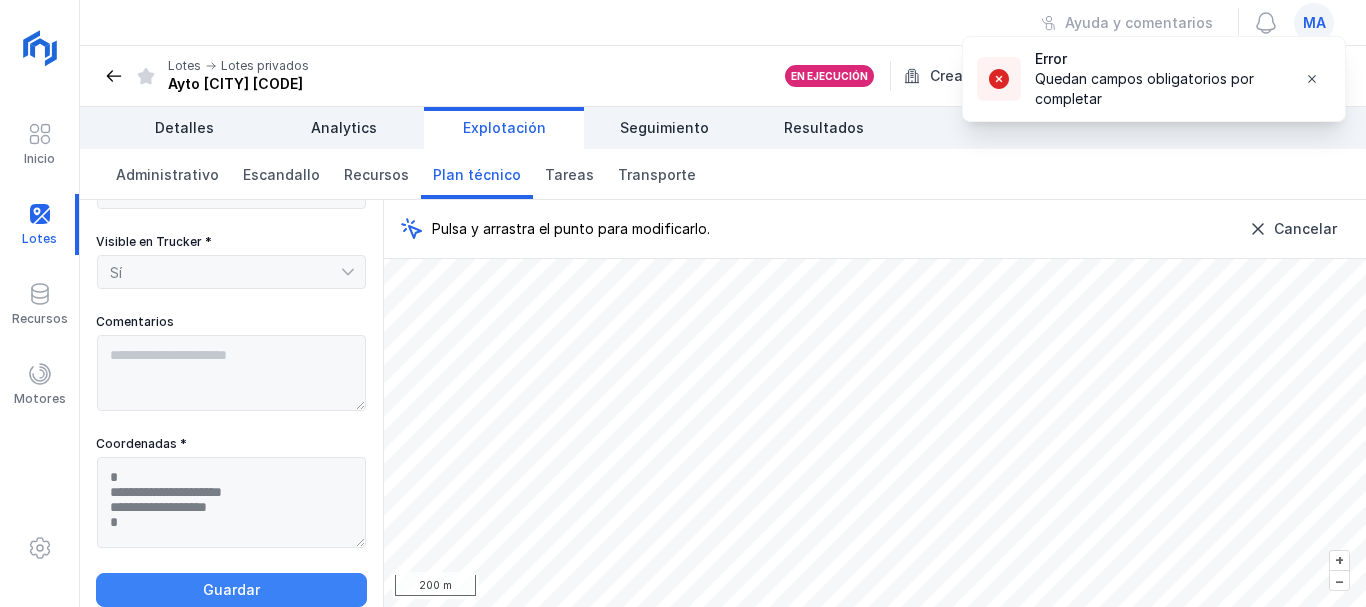 scroll, scrollTop: 0, scrollLeft: 0, axis: both 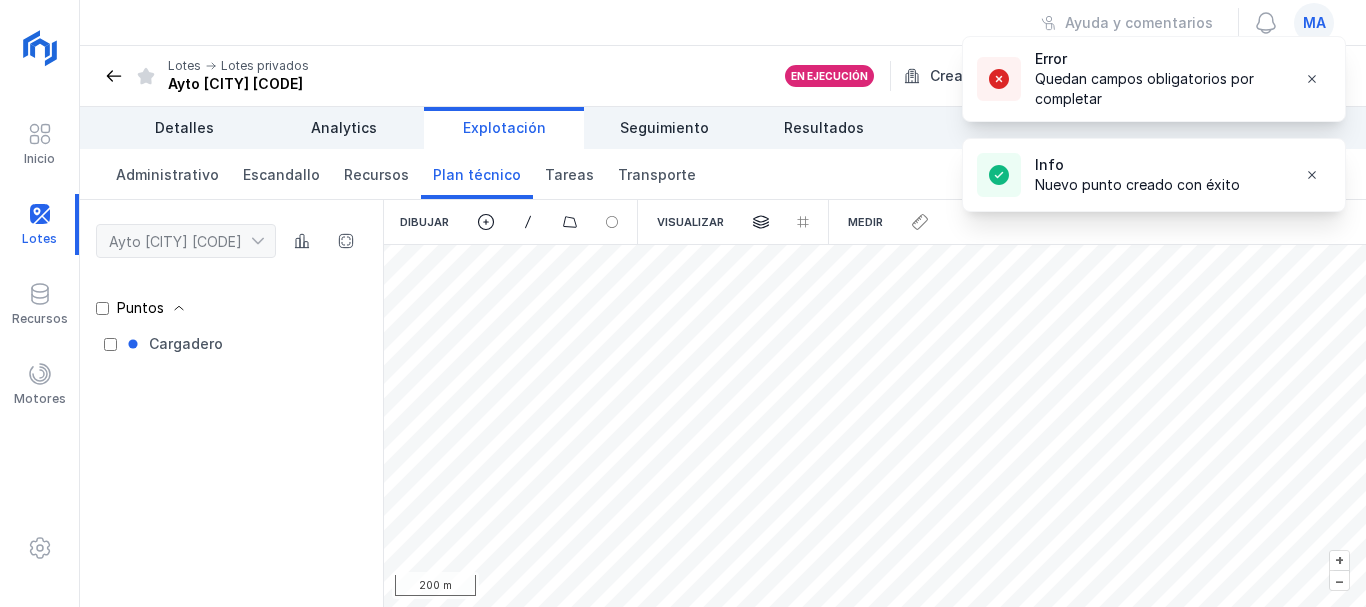 drag, startPoint x: 440, startPoint y: 84, endPoint x: 317, endPoint y: 86, distance: 123.01626 